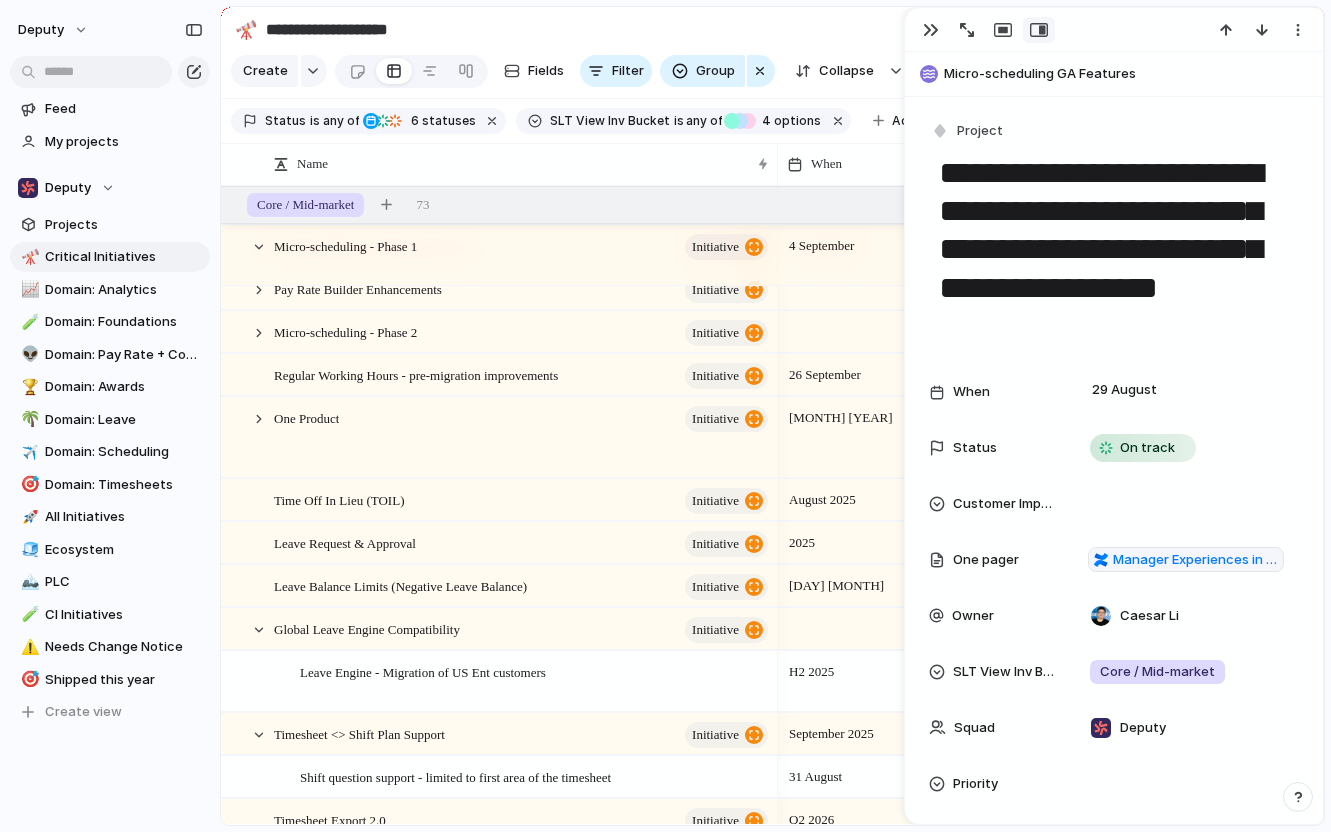 scroll, scrollTop: 0, scrollLeft: 0, axis: both 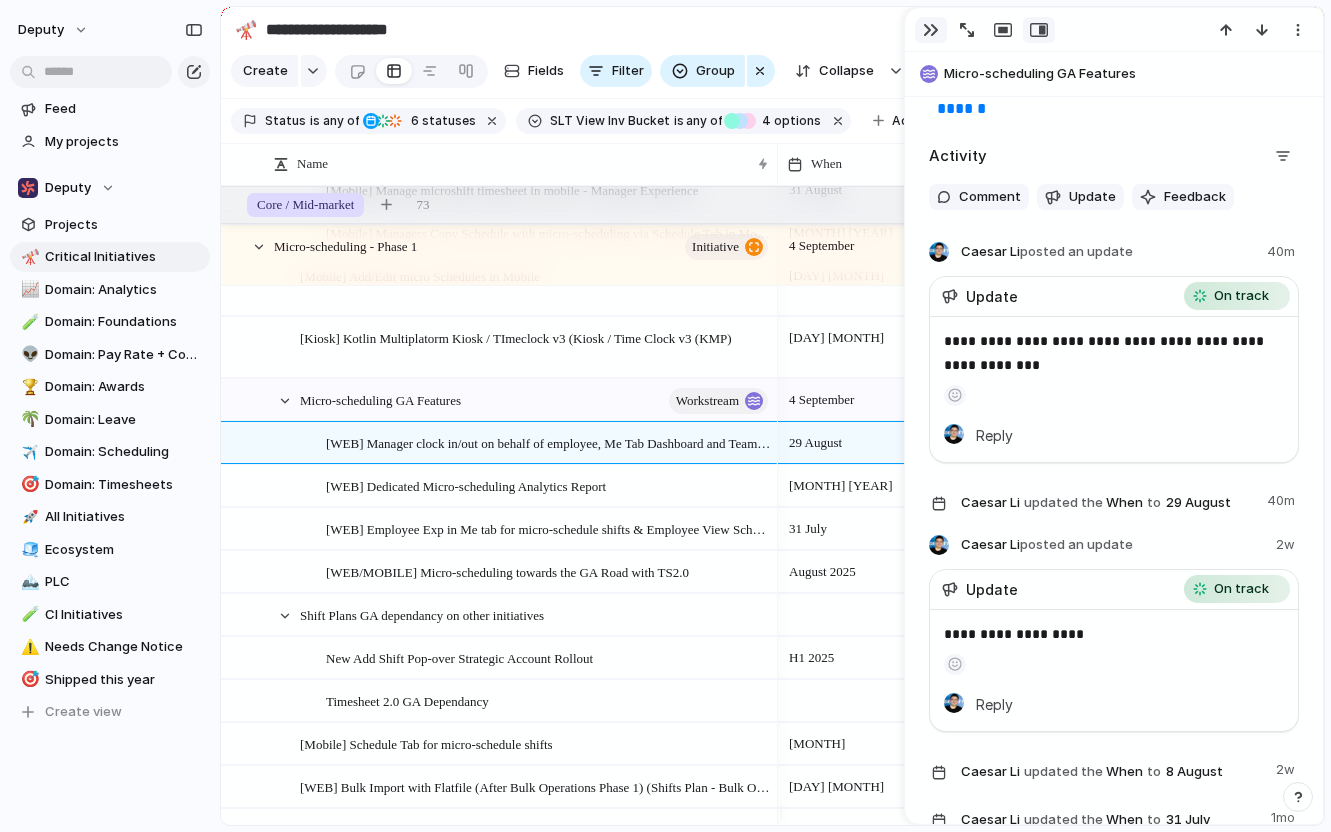 click at bounding box center (931, 30) 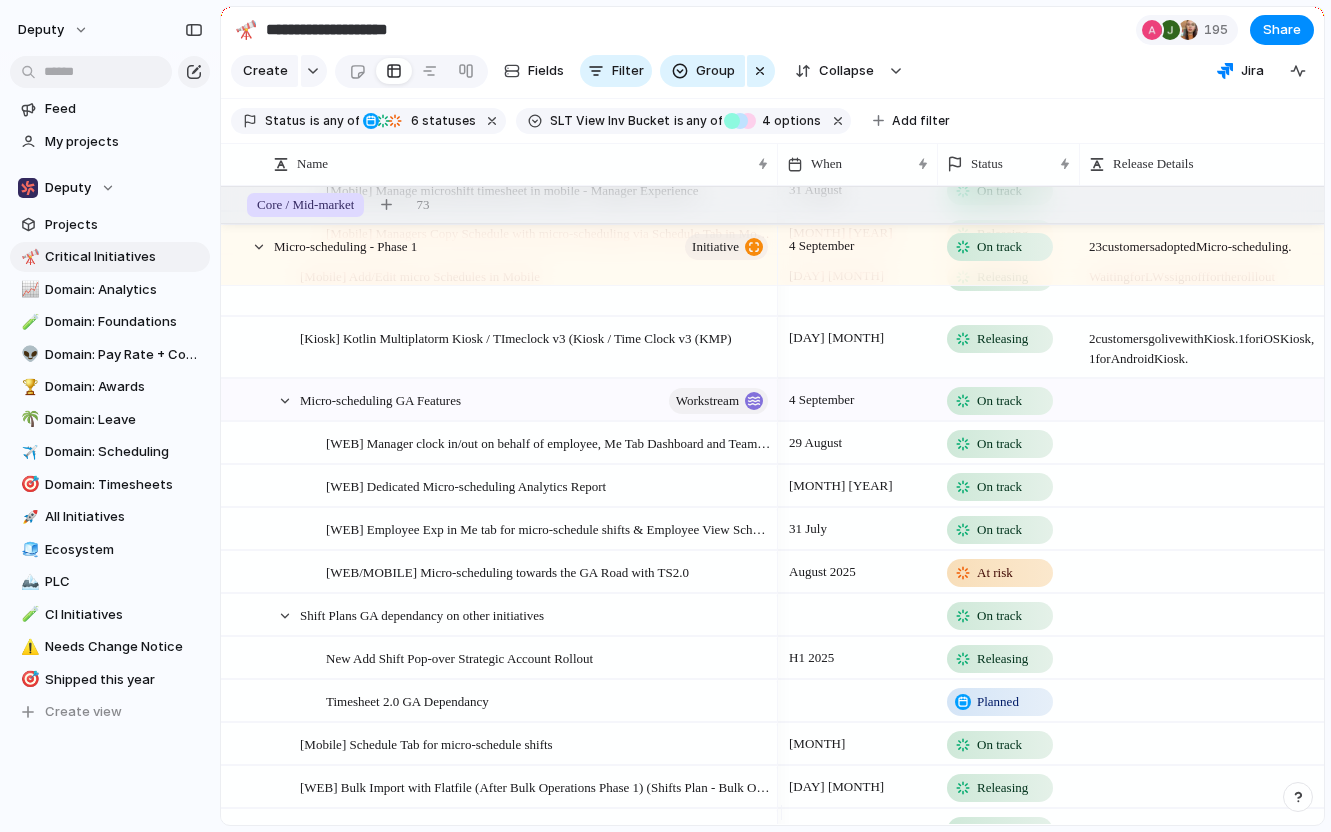 scroll, scrollTop: 1224, scrollLeft: 0, axis: vertical 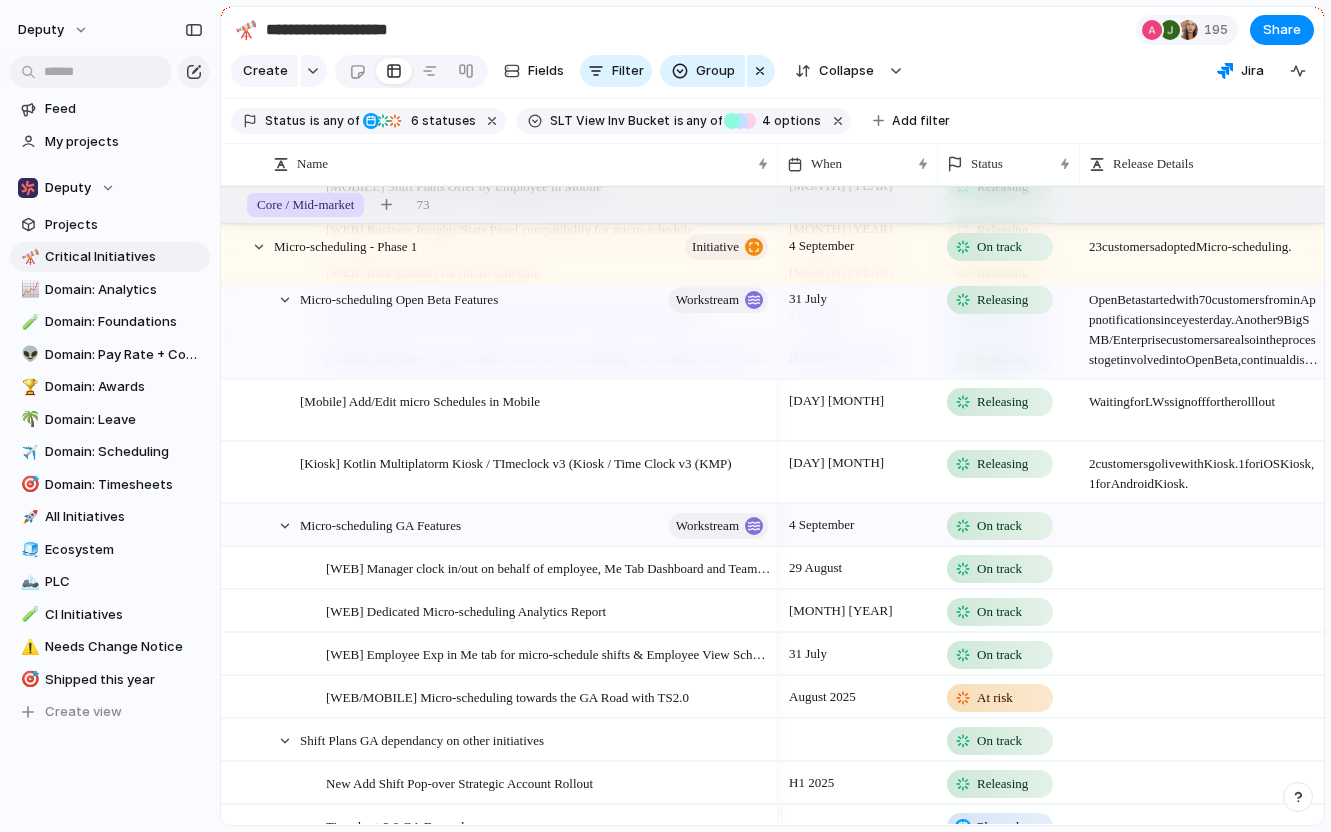 click on "2  customers  go  live  with  Kiosk.  1  for  iOS  Kiosk,  1  for  Android  Kiosk." at bounding box center (1204, 468) 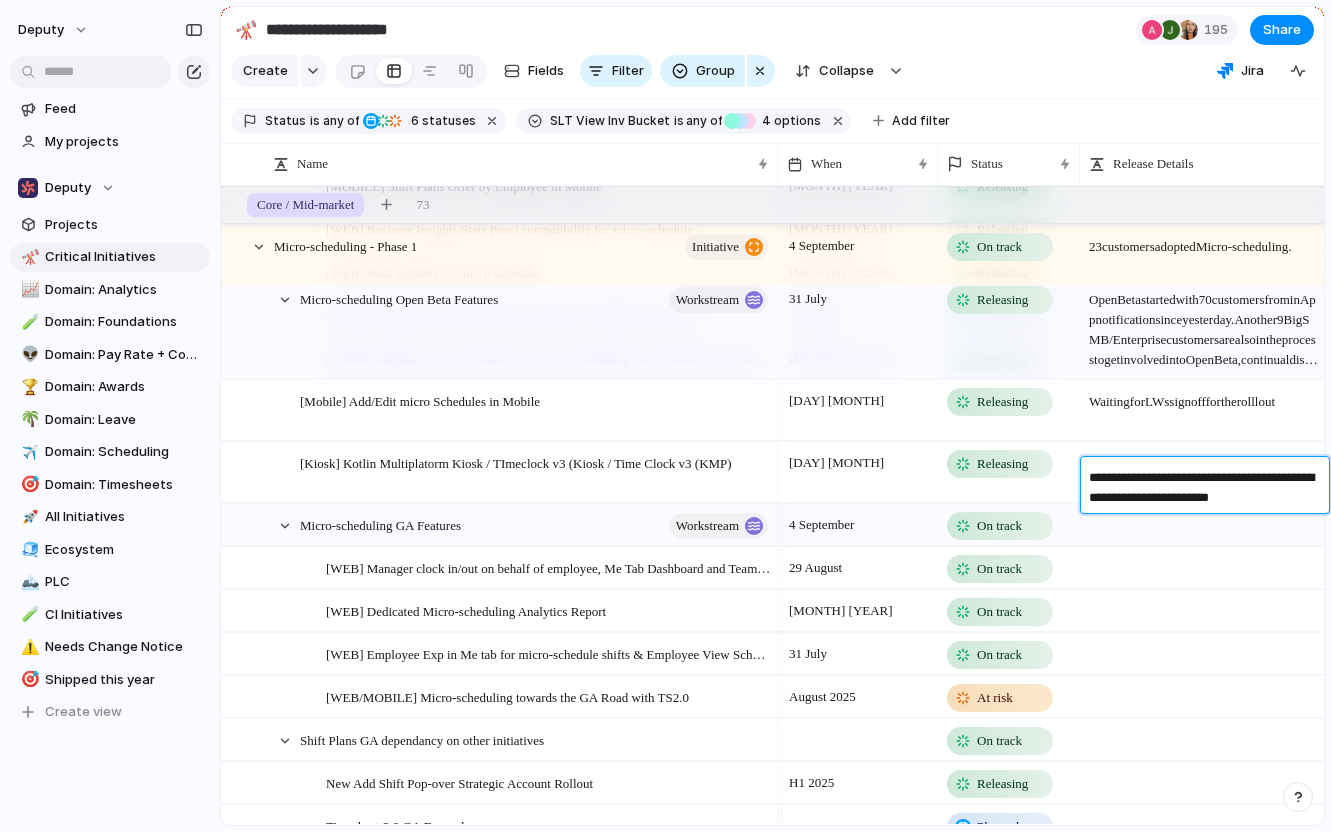 click on "**********" at bounding box center (1206, 488) 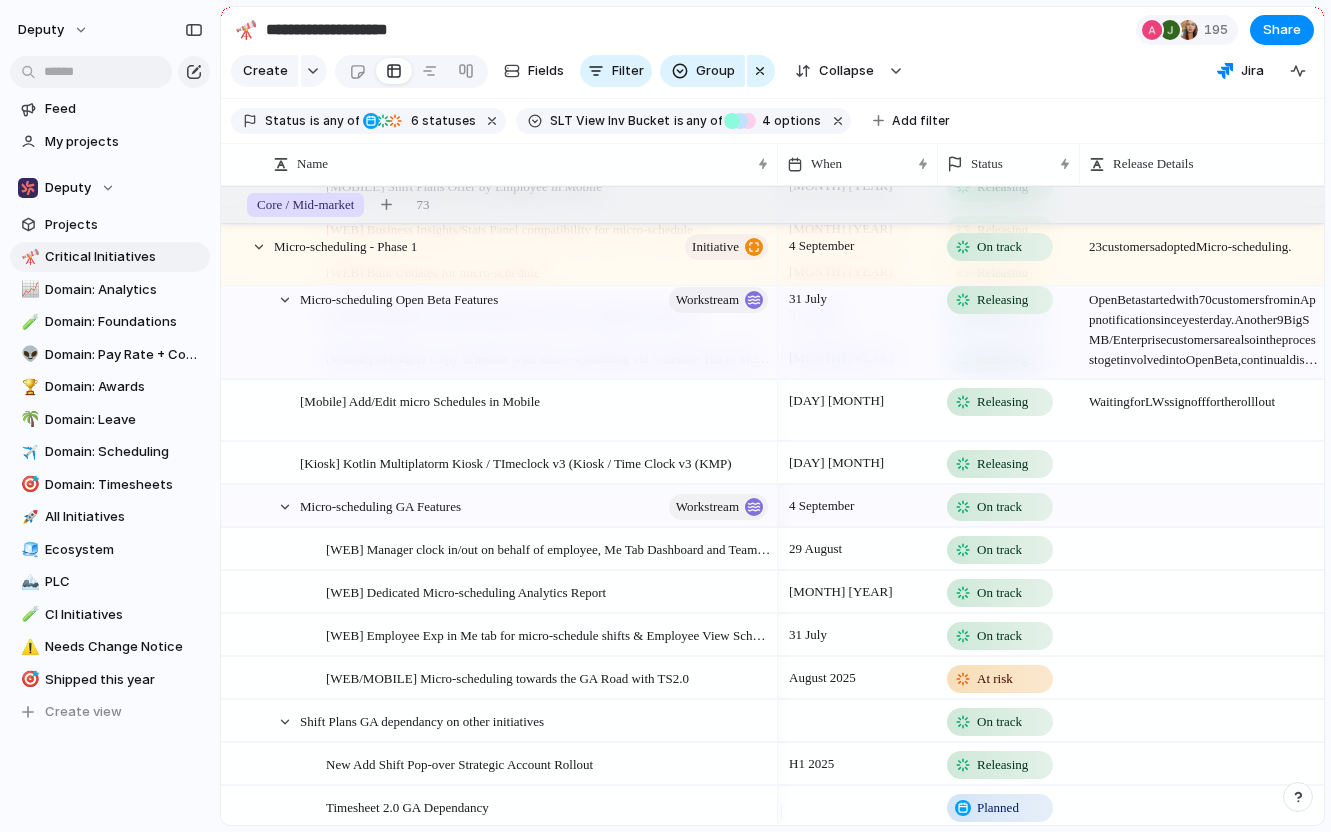 click at bounding box center [1204, 453] 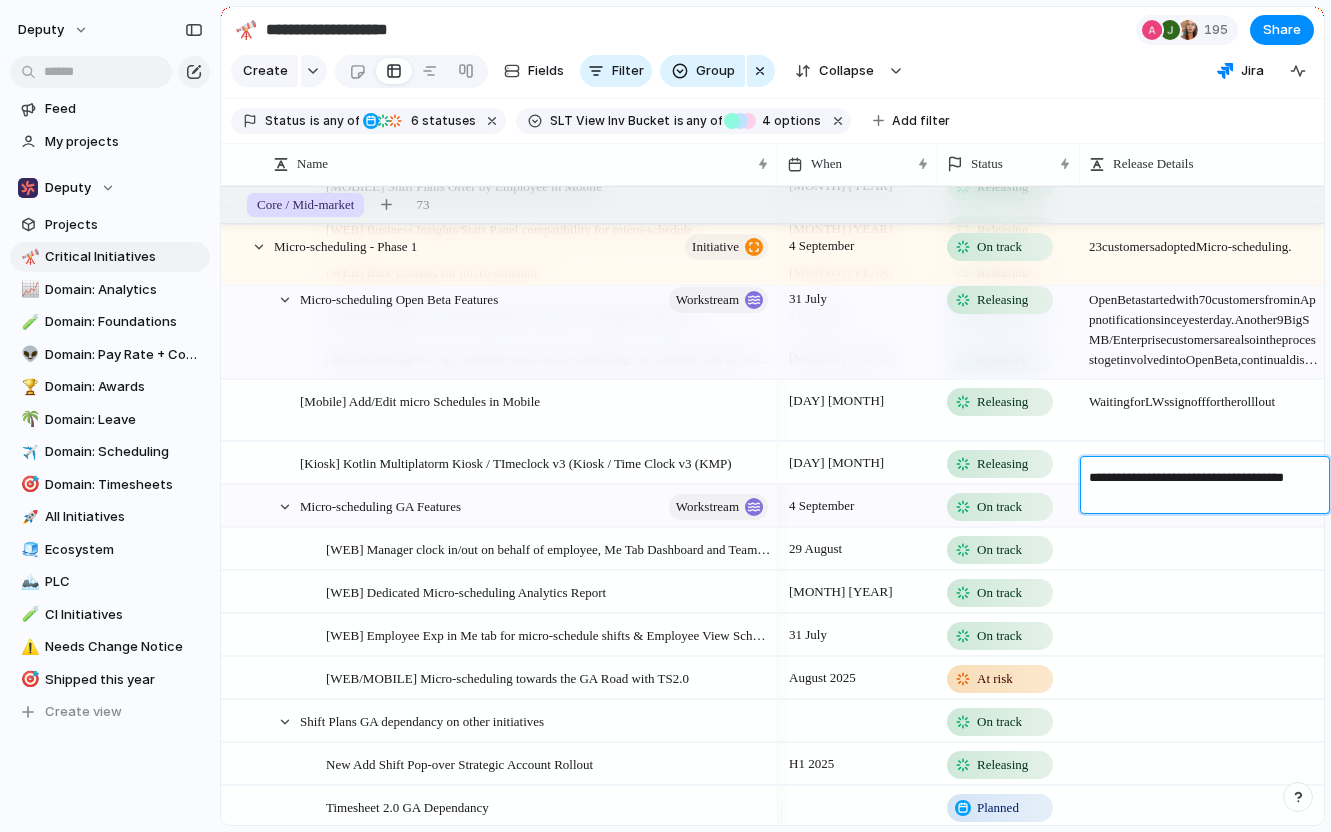 type on "**********" 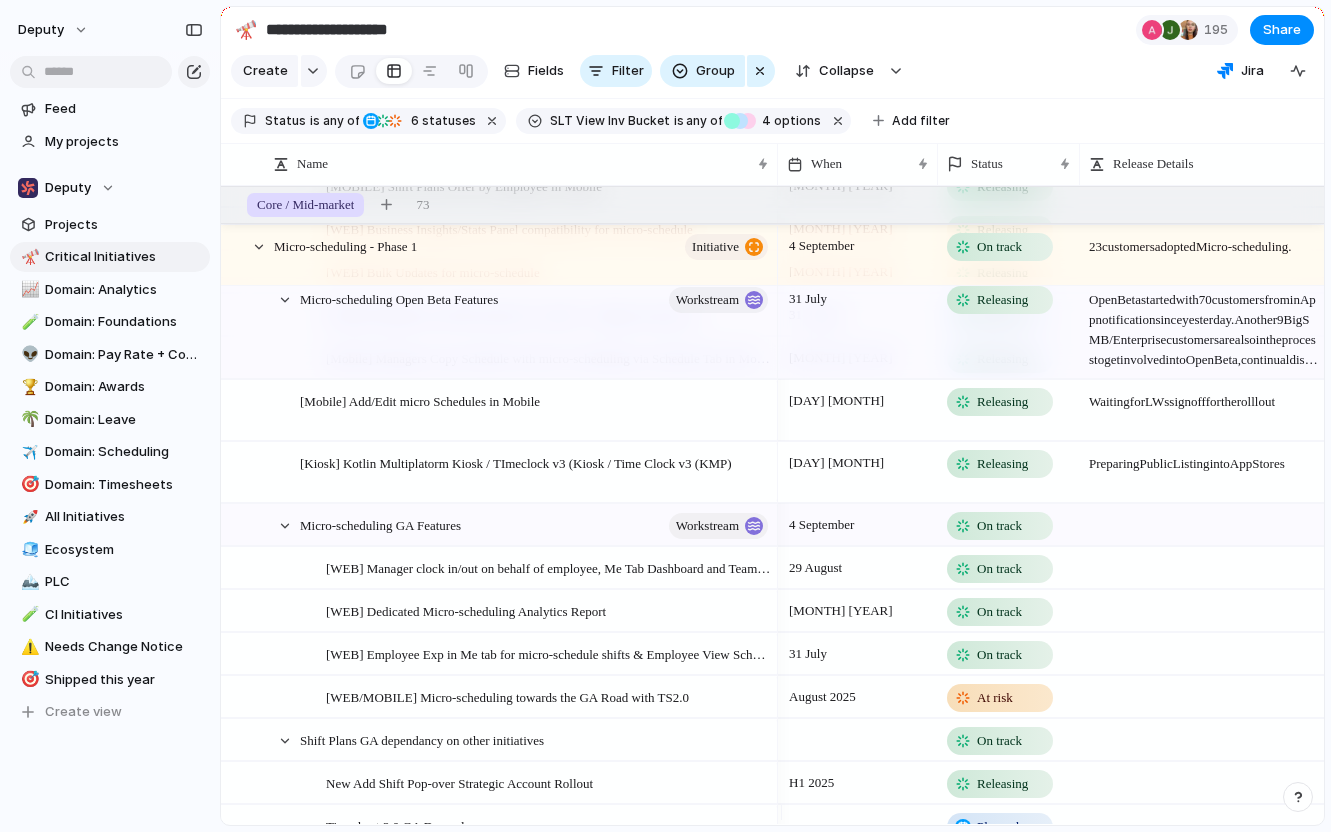 scroll, scrollTop: 1079, scrollLeft: 0, axis: vertical 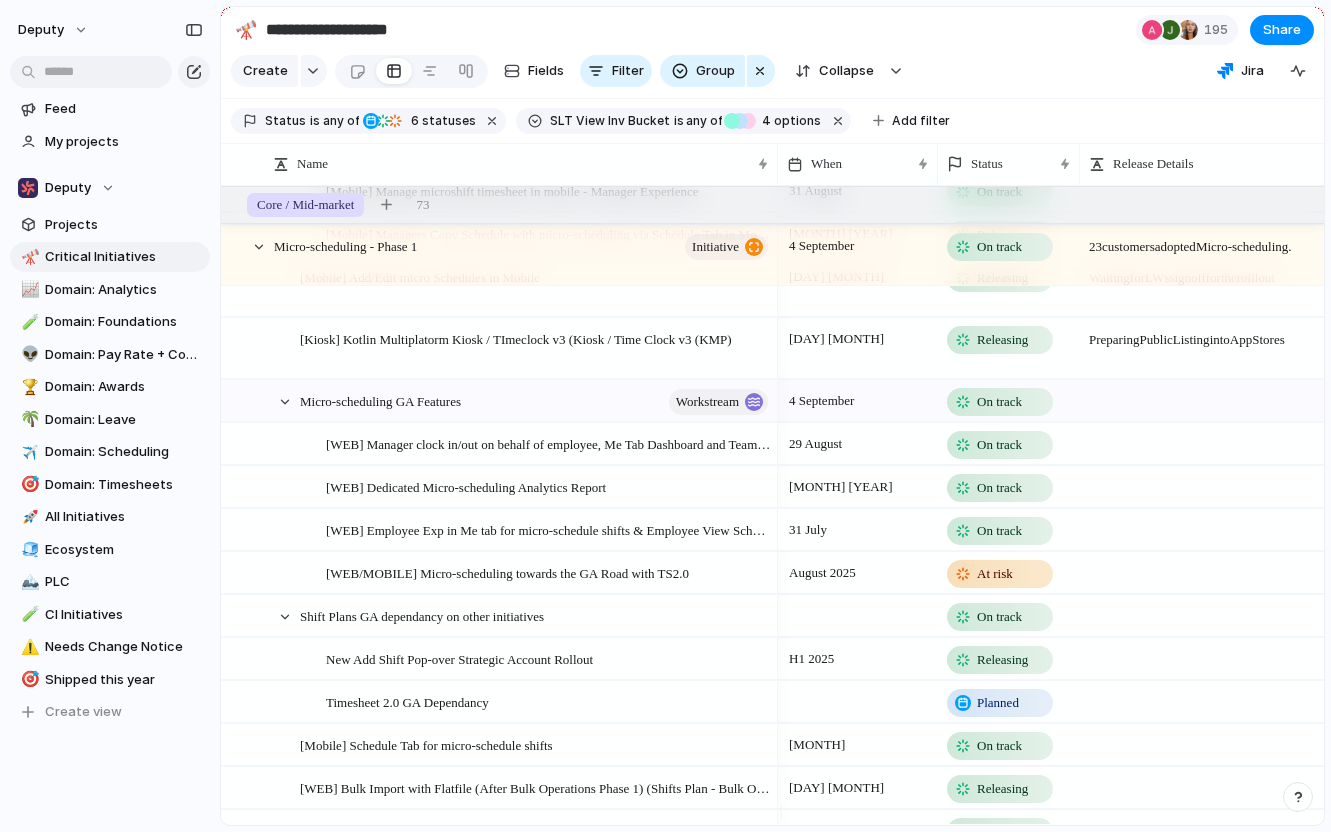 click on "31 July" at bounding box center [858, 526] 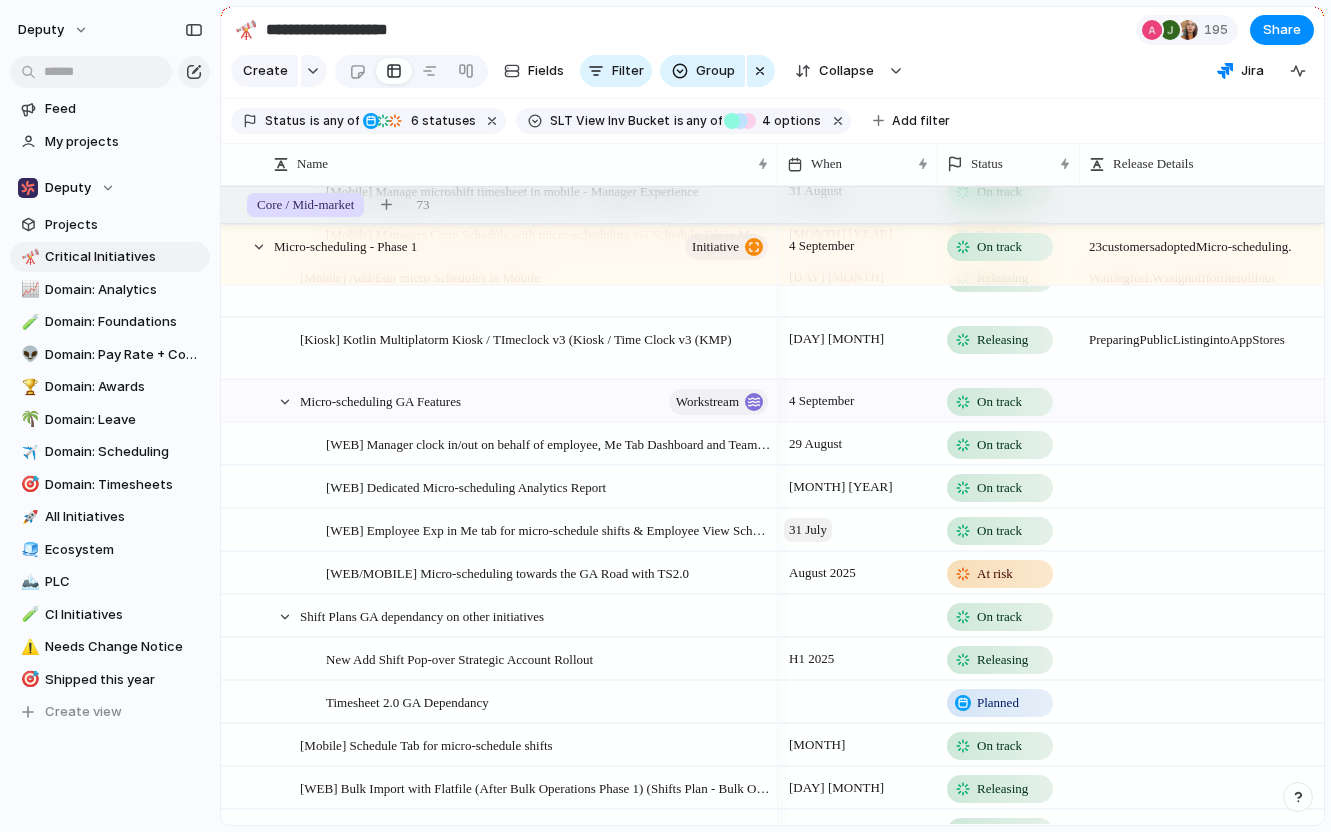 click on "31 July" at bounding box center (808, 530) 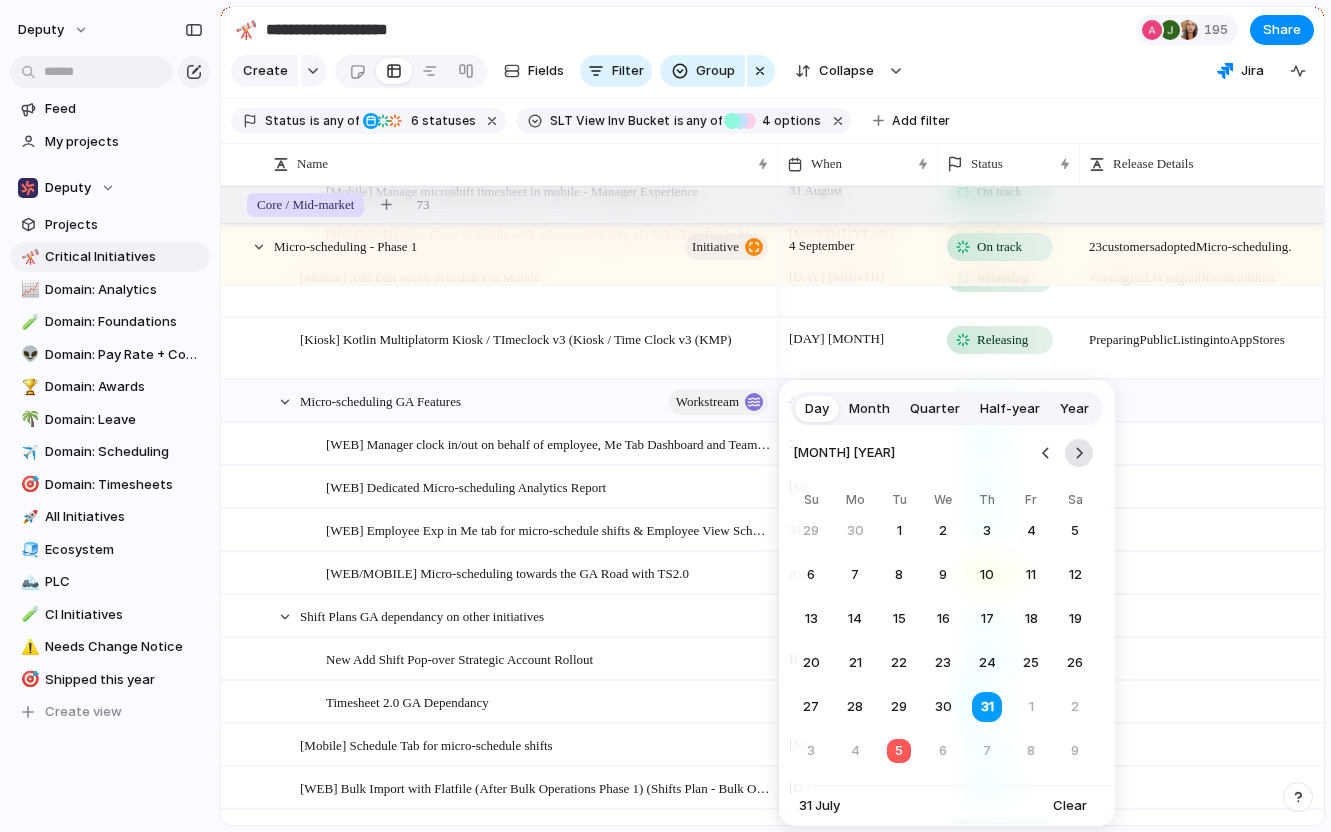 click at bounding box center [1079, 453] 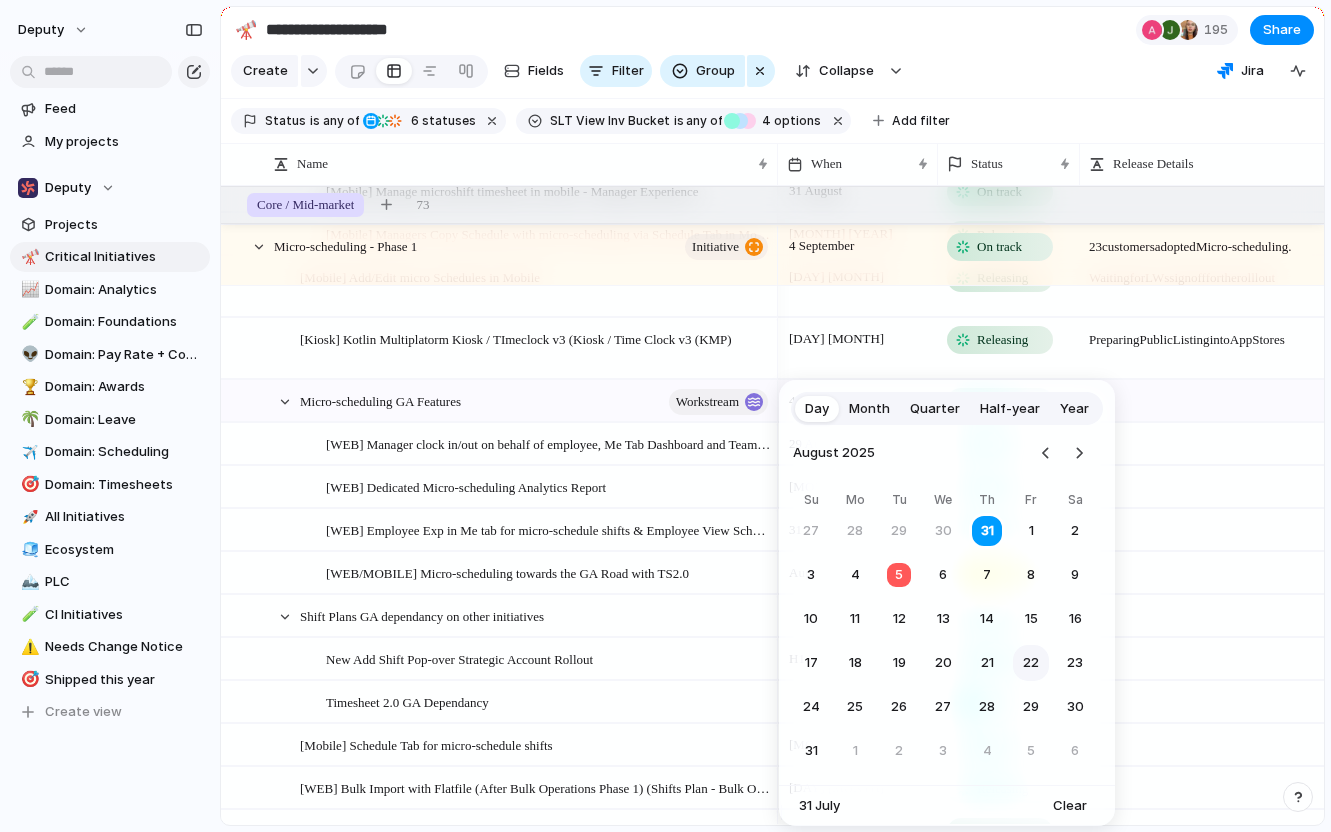 click on "22" at bounding box center (1031, 663) 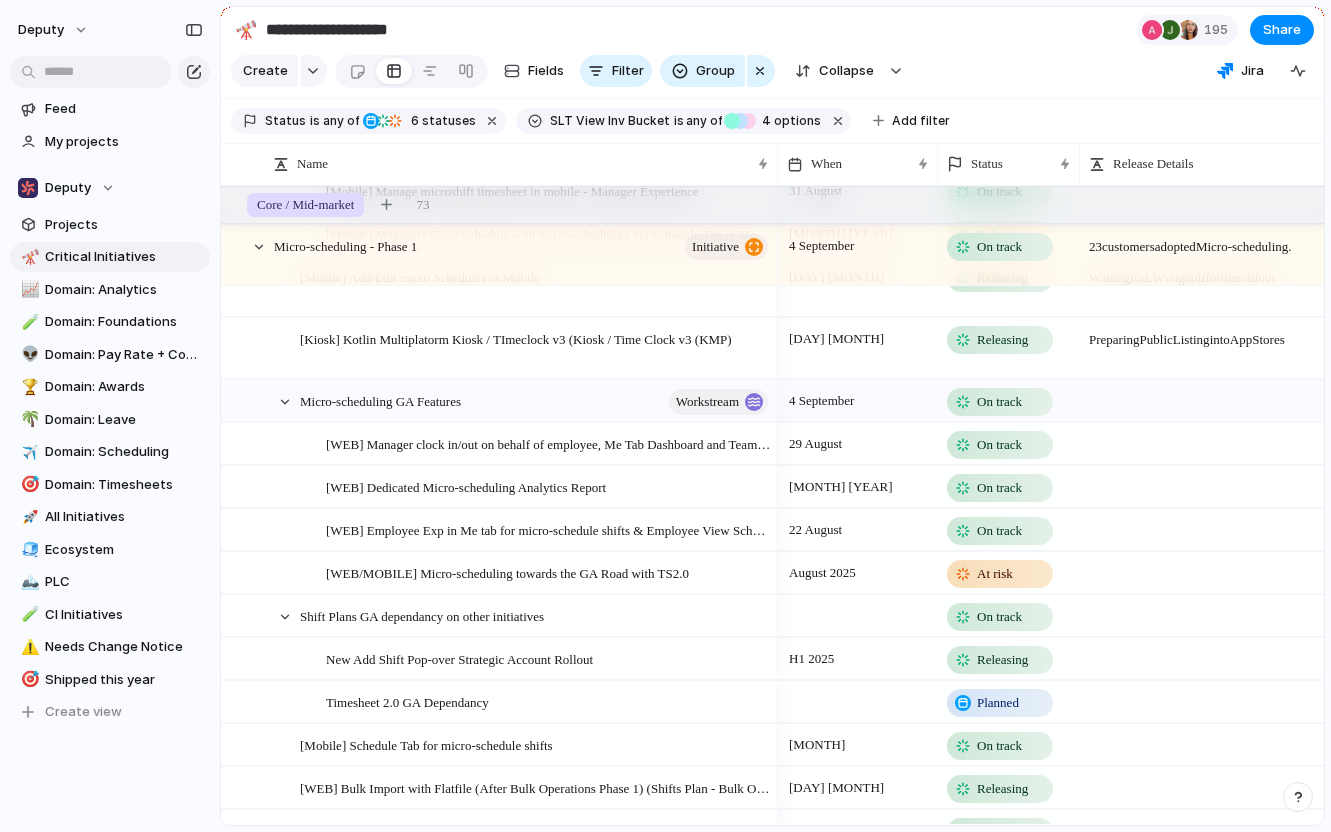 click at bounding box center (1204, 477) 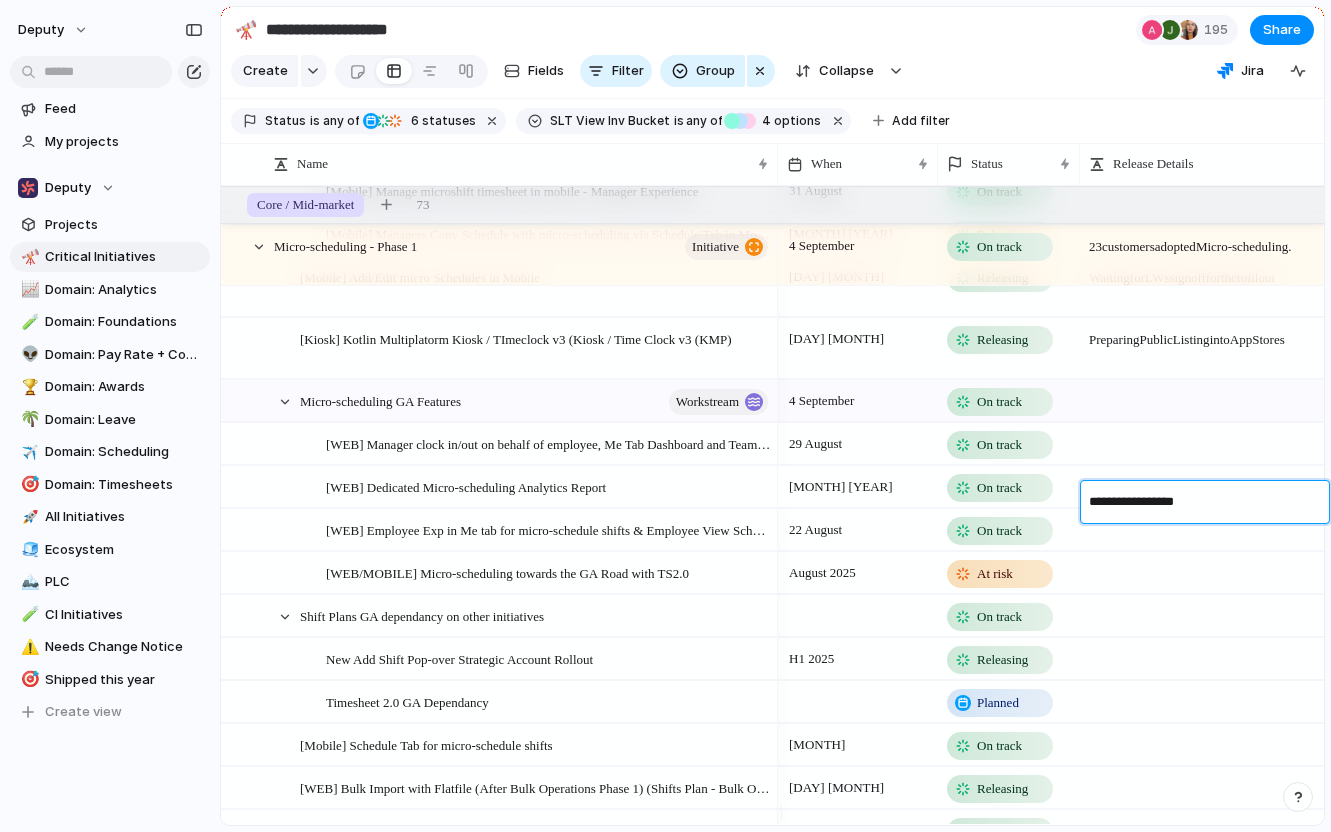 type on "**********" 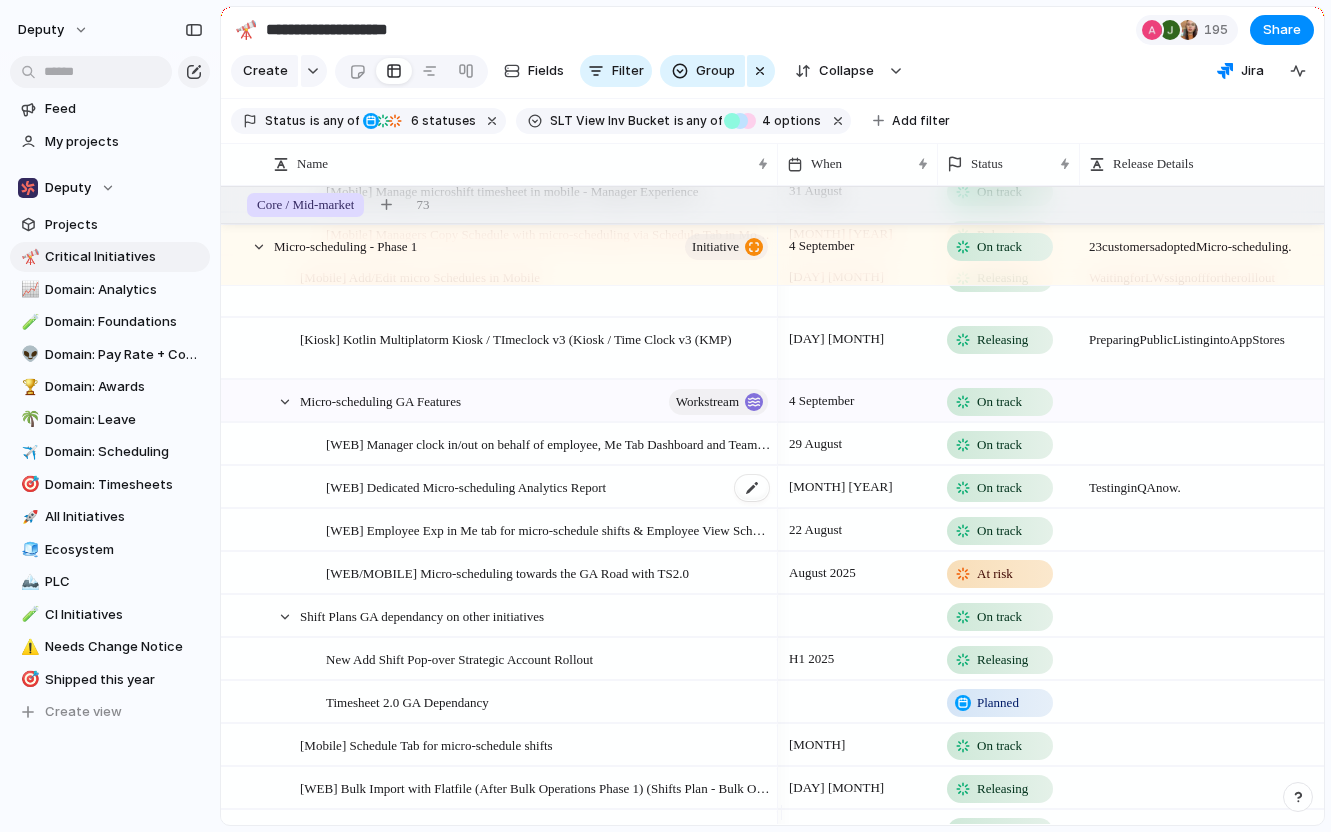 click on "[WEB] Dedicated Micro-scheduling Analytics Report" at bounding box center (548, 487) 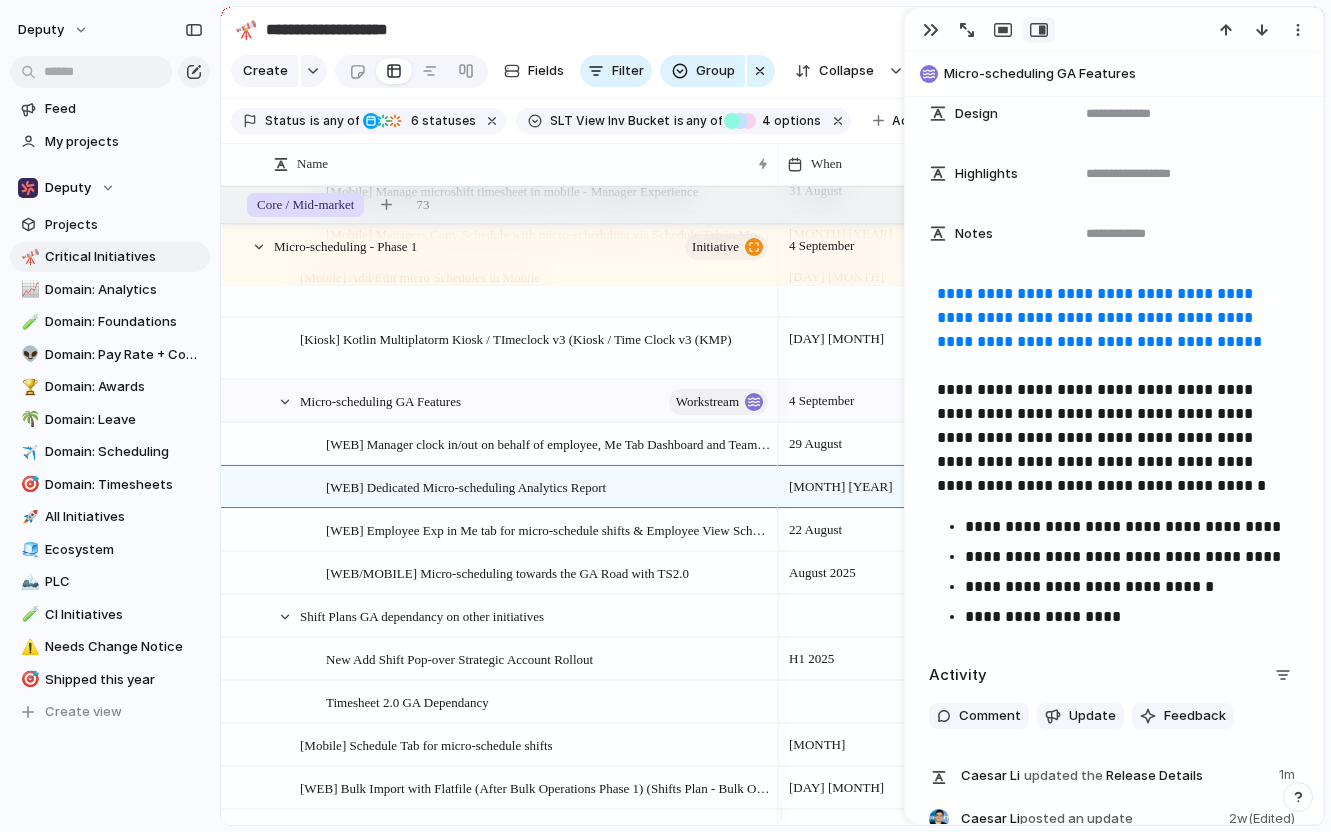 scroll, scrollTop: 921, scrollLeft: 0, axis: vertical 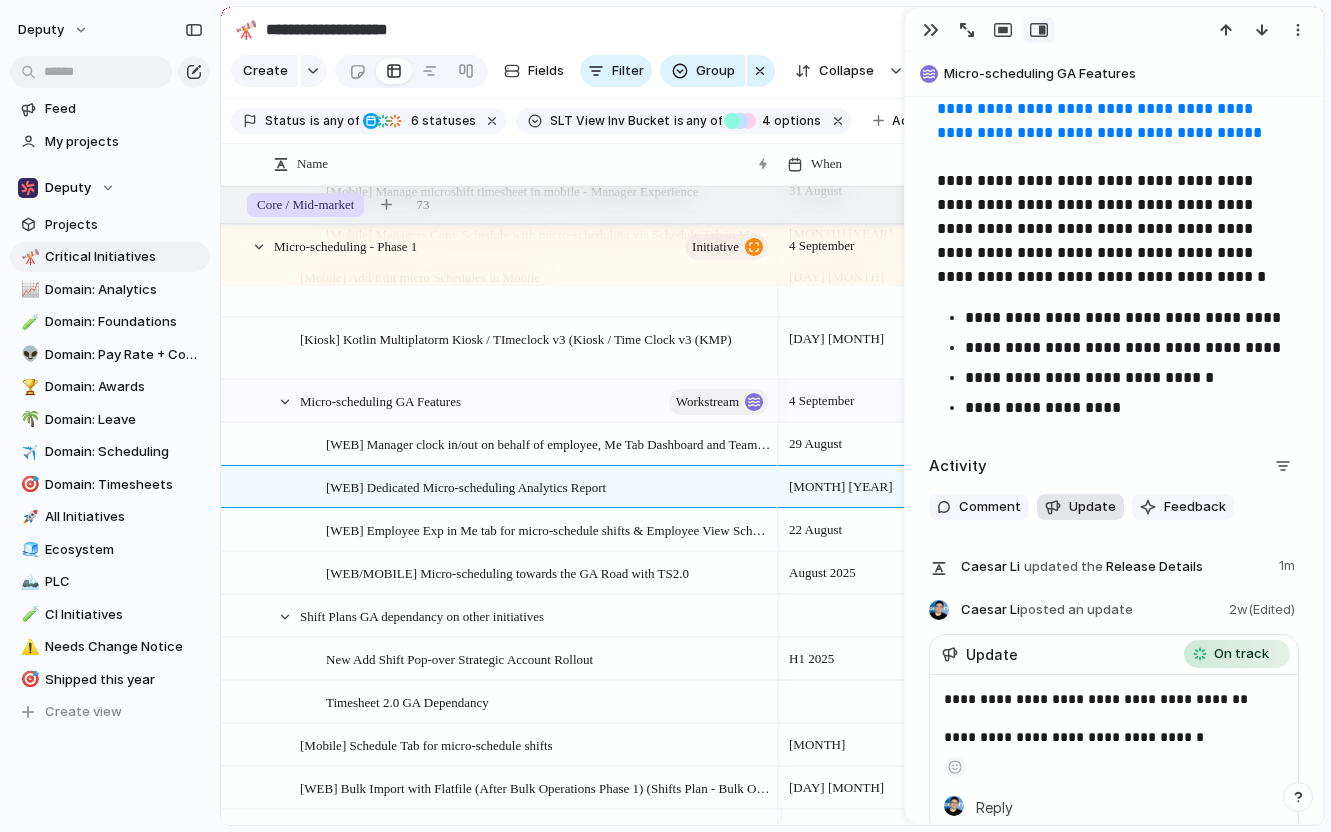 click on "Update" at bounding box center [1092, 507] 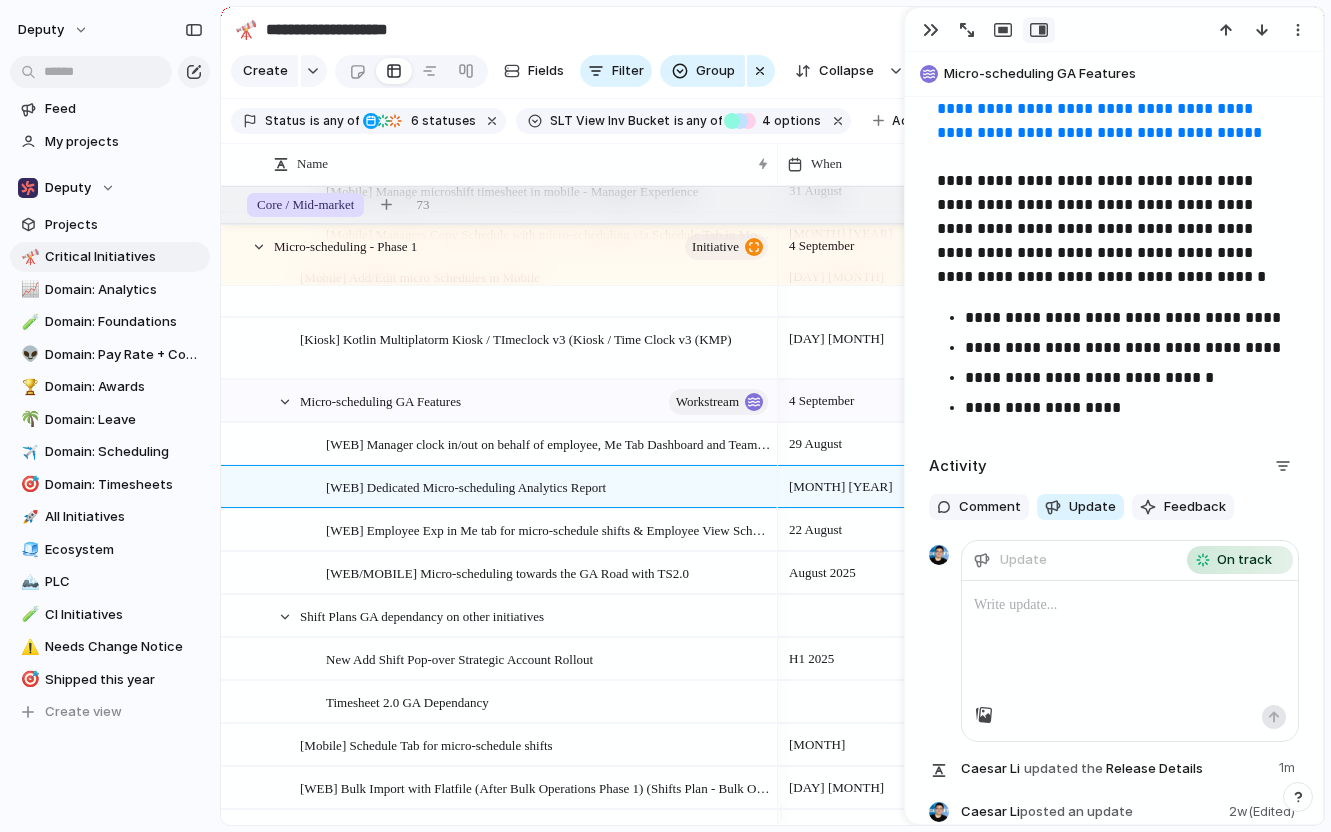 click at bounding box center (1130, 643) 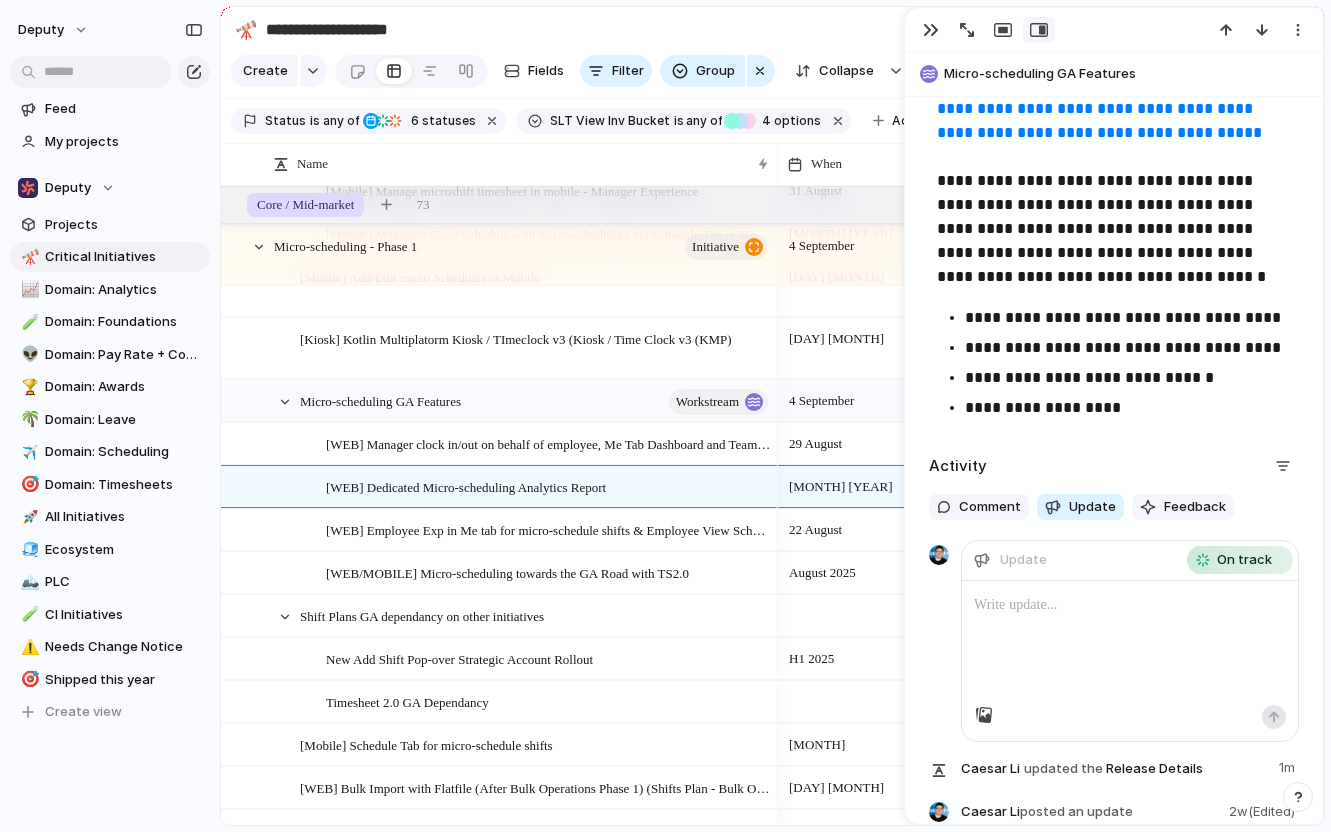 type 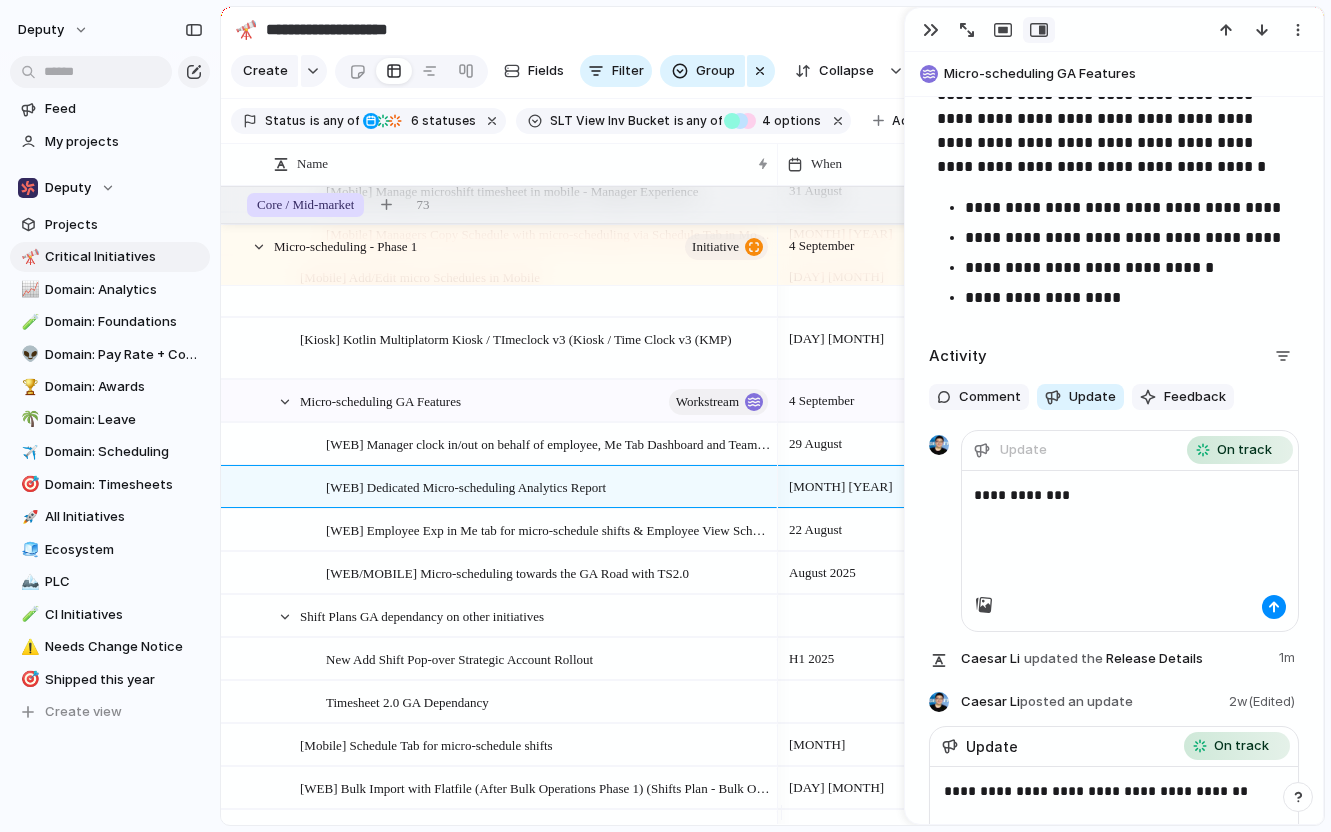 scroll, scrollTop: 1174, scrollLeft: 0, axis: vertical 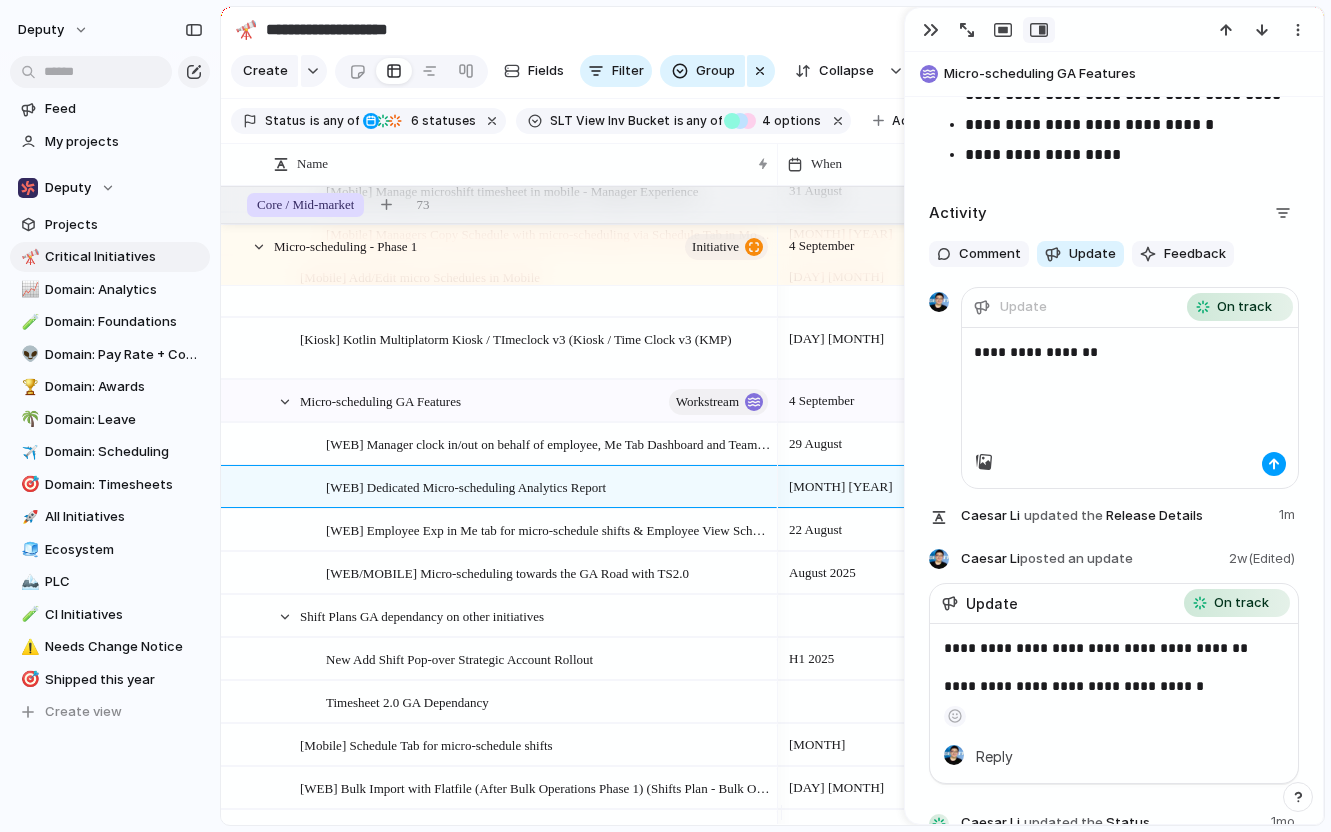click at bounding box center [1274, 464] 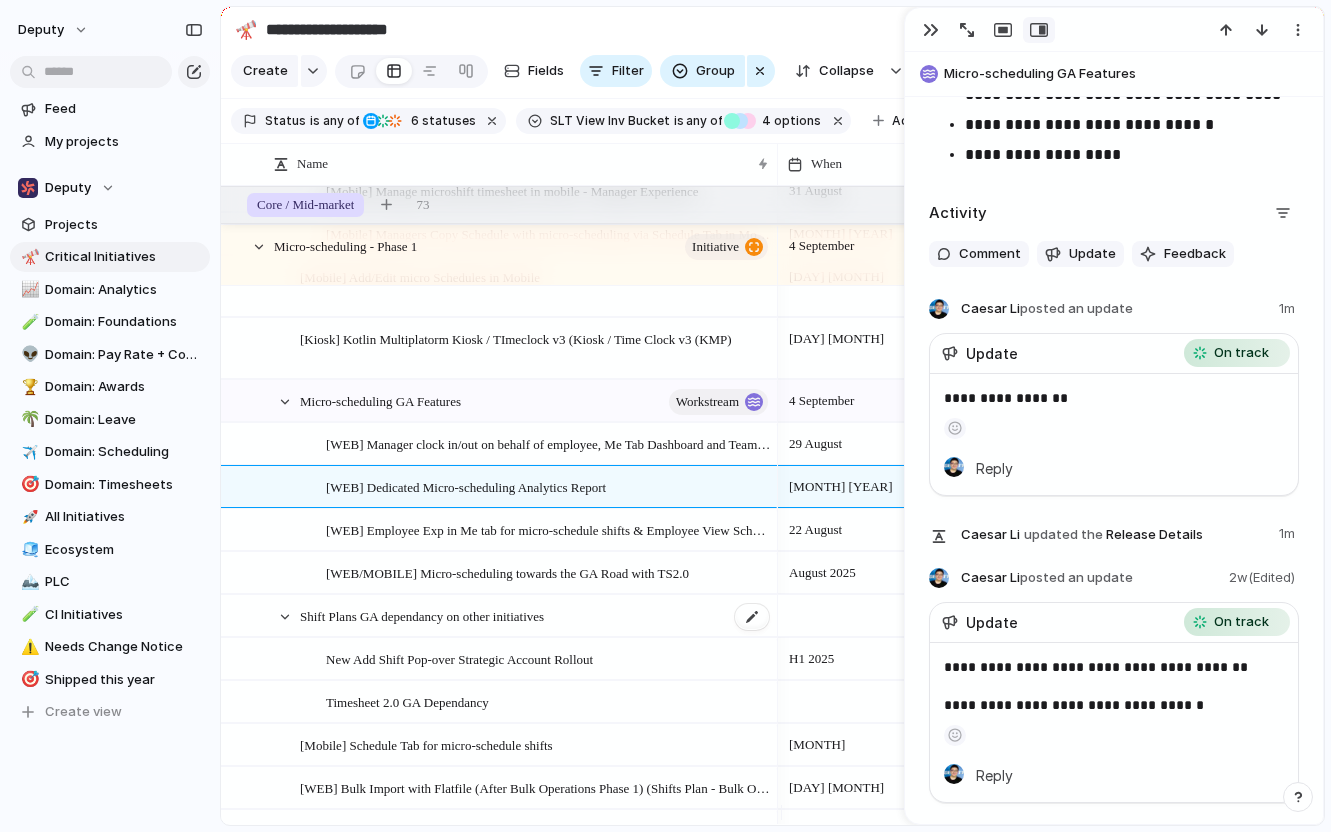 click on "Shift Plans GA dependancy on other initiatives" at bounding box center [535, 616] 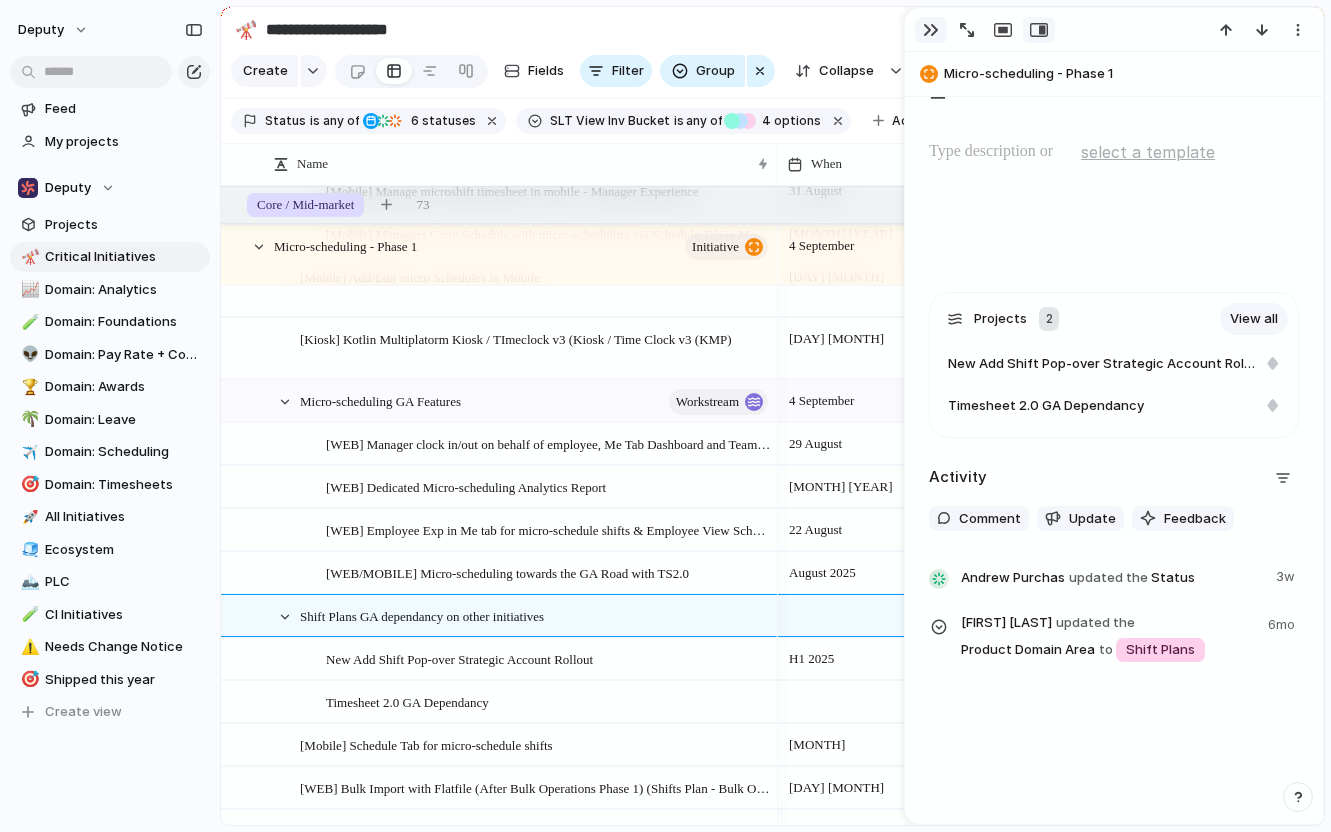 click at bounding box center (931, 30) 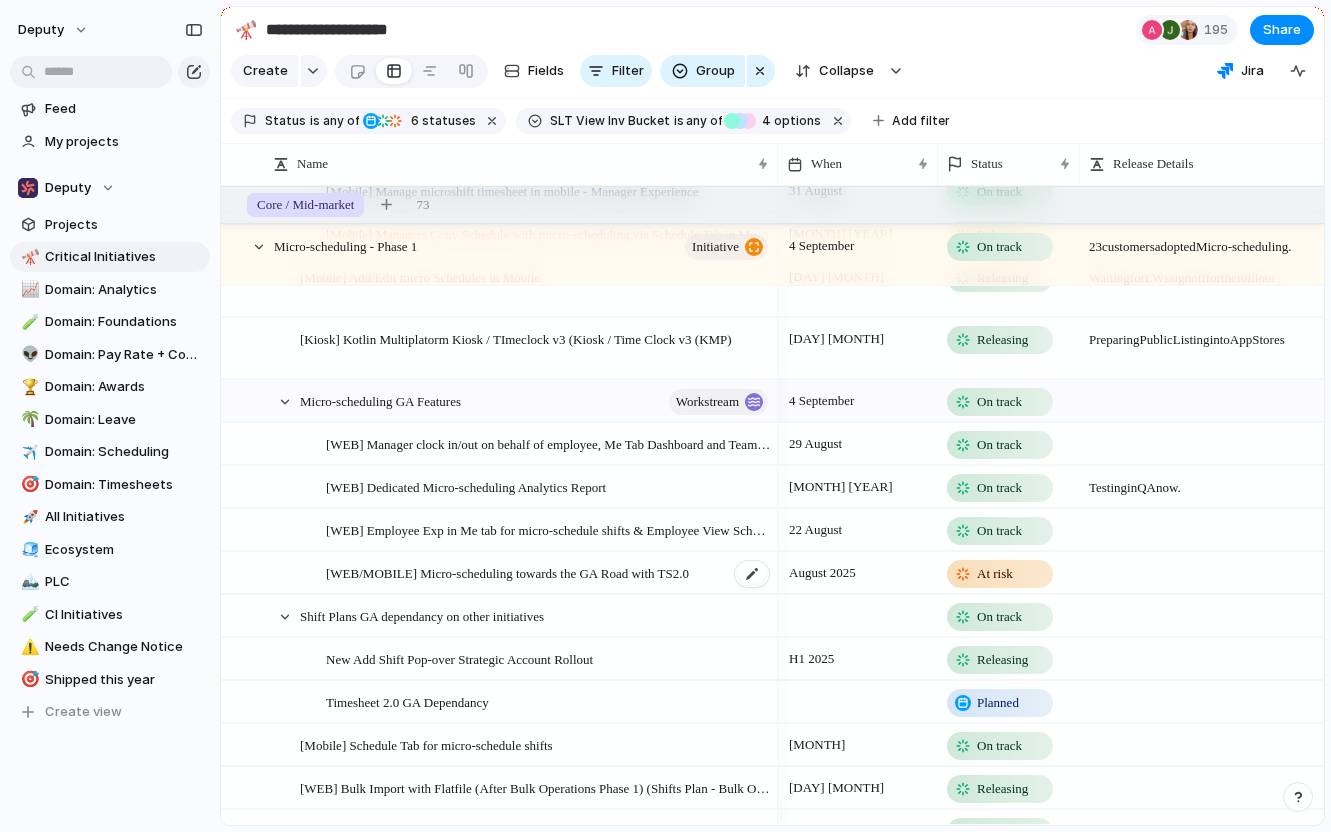 click on "[WEB/MOBILE] Micro-scheduling towards the GA Road with TS2.0" at bounding box center (507, 572) 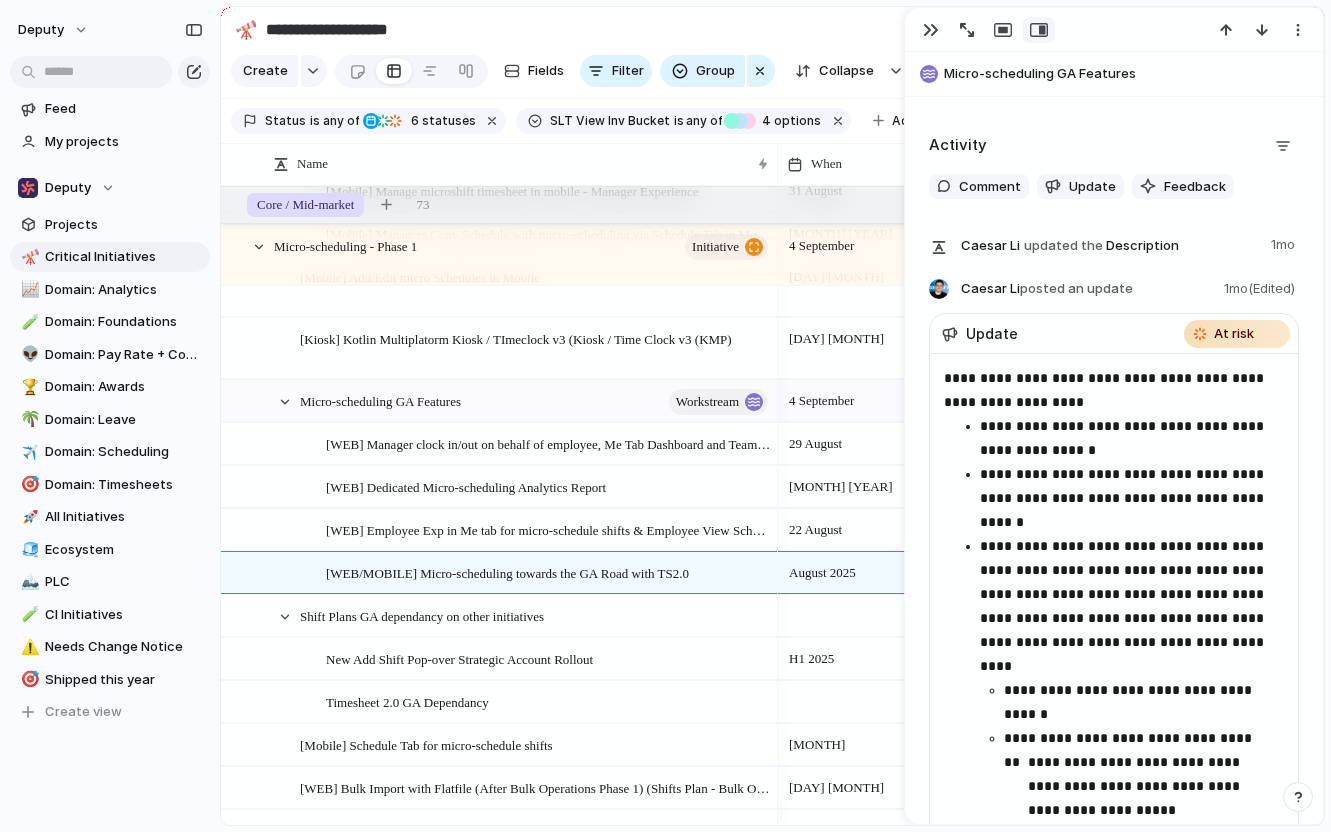 scroll, scrollTop: 1285, scrollLeft: 0, axis: vertical 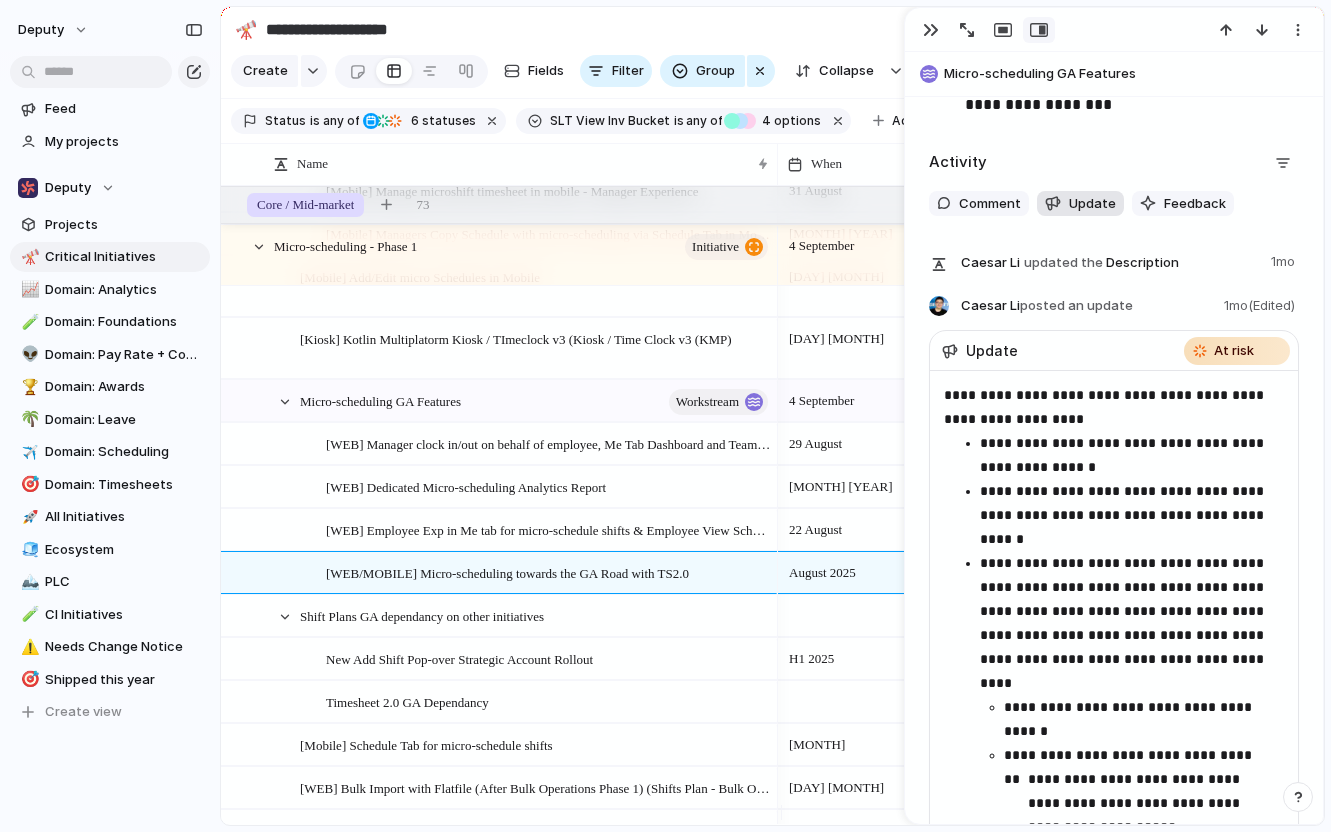 click on "Update" at bounding box center [1092, 204] 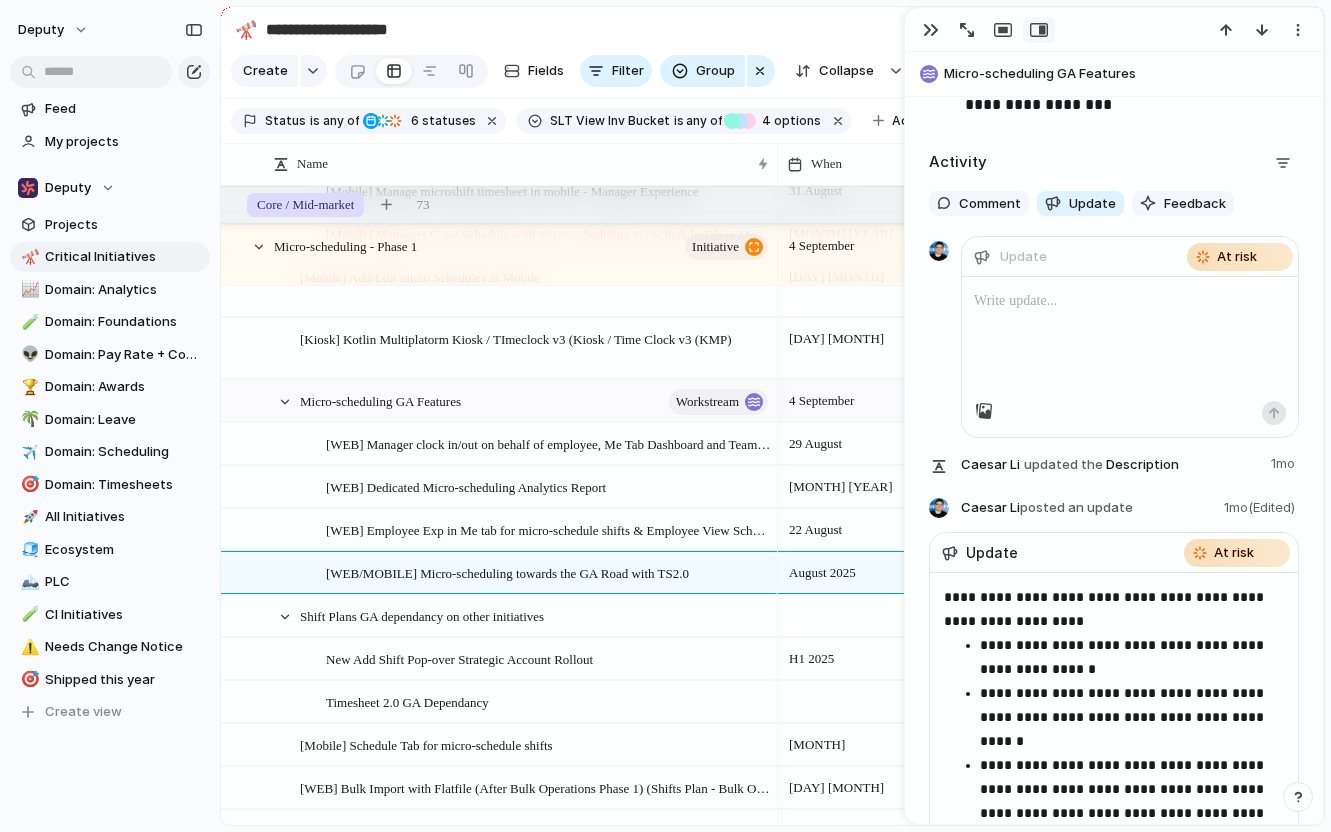 click at bounding box center (1130, 339) 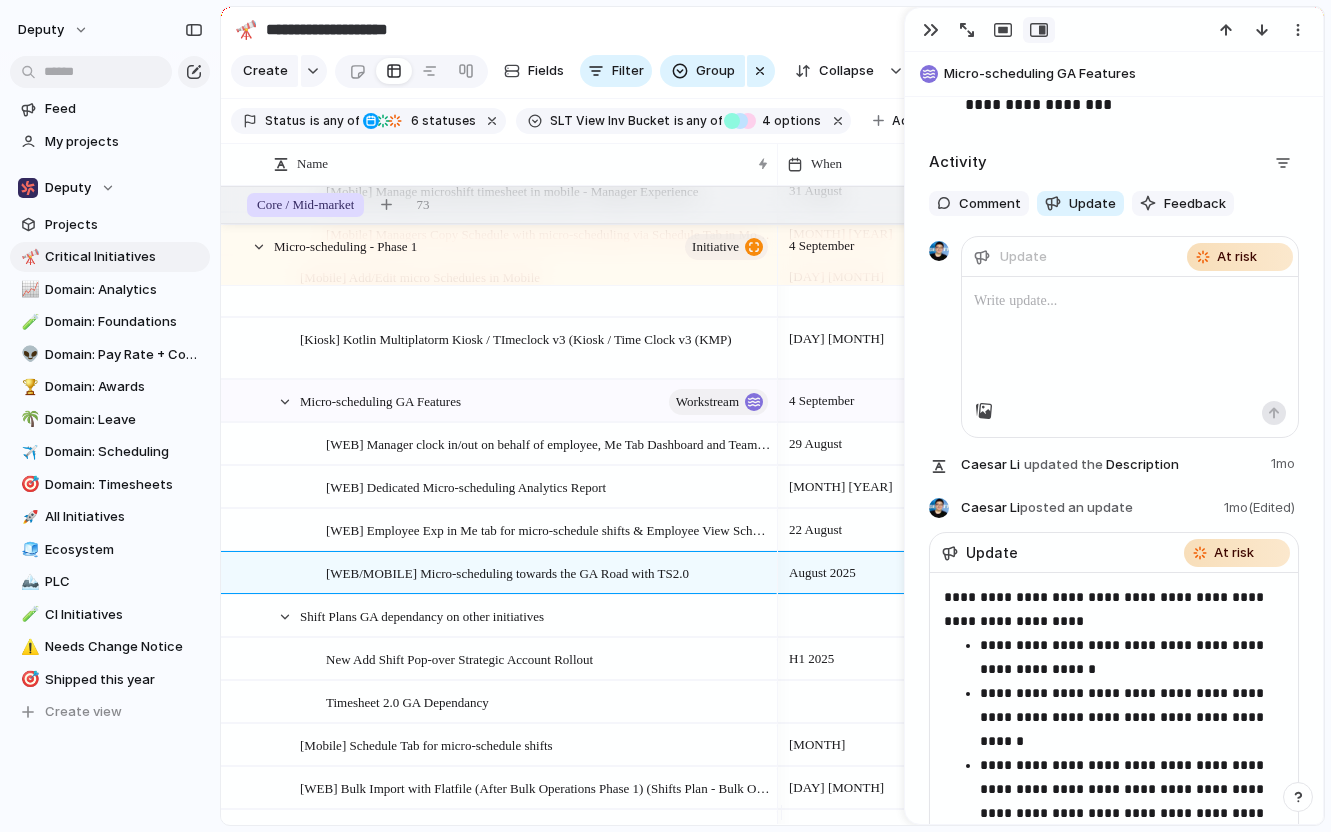 type 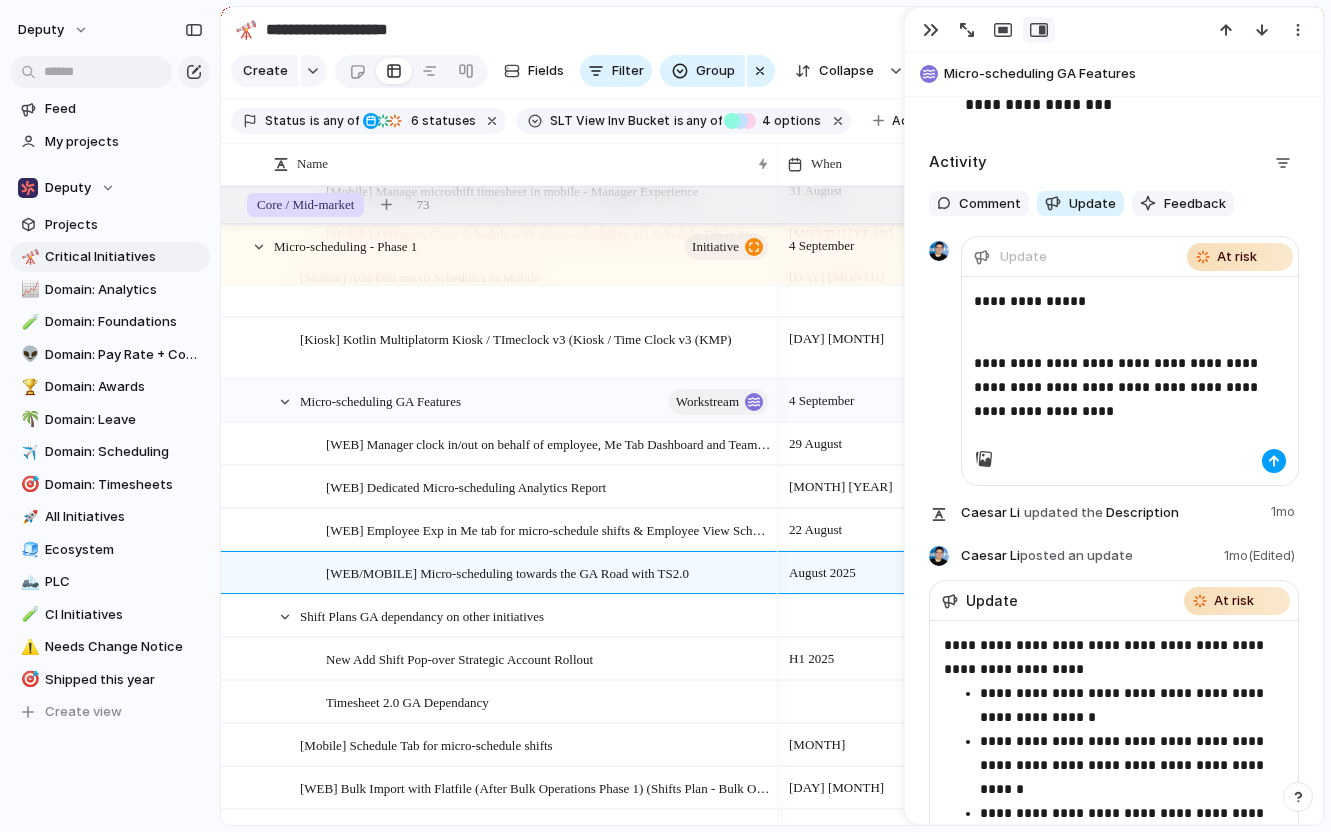 click at bounding box center (1274, 461) 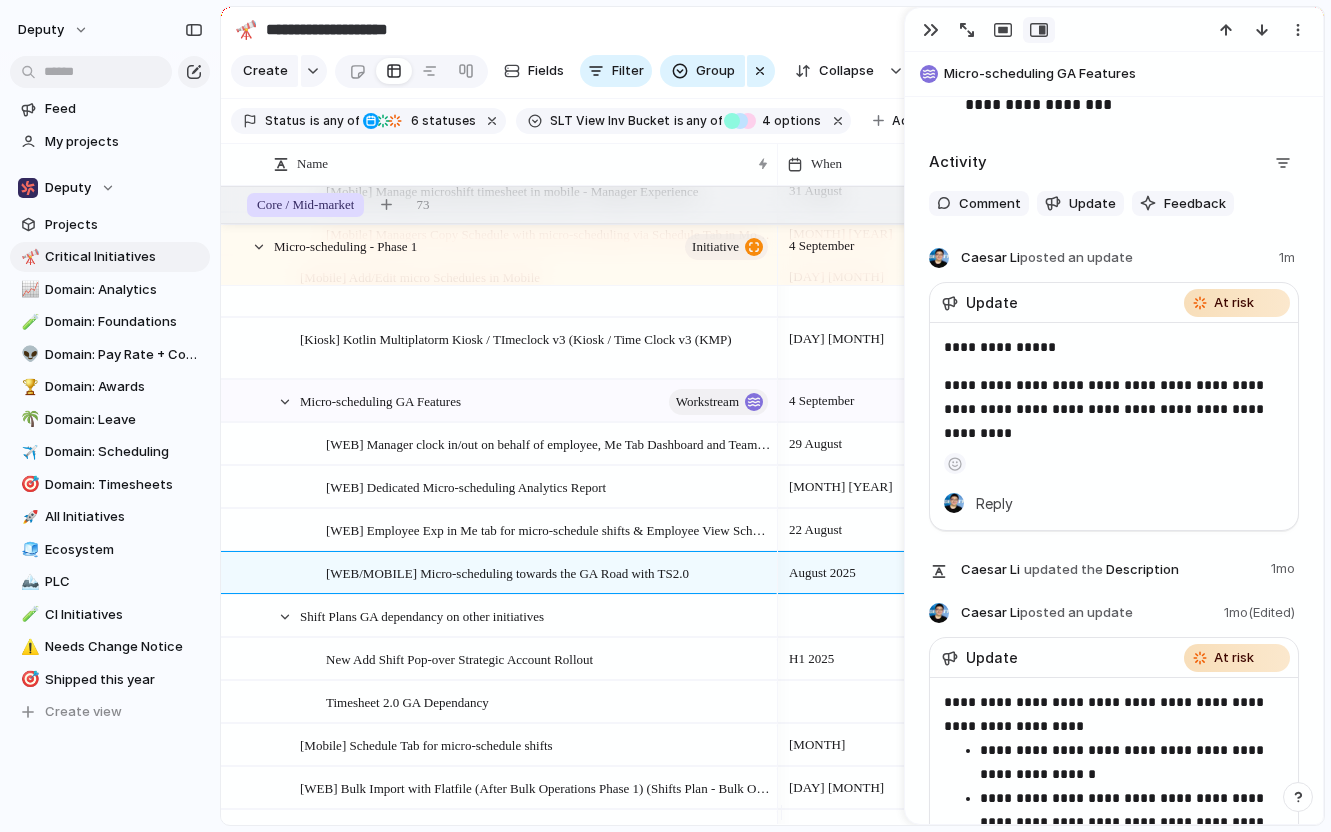 click at bounding box center (858, 615) 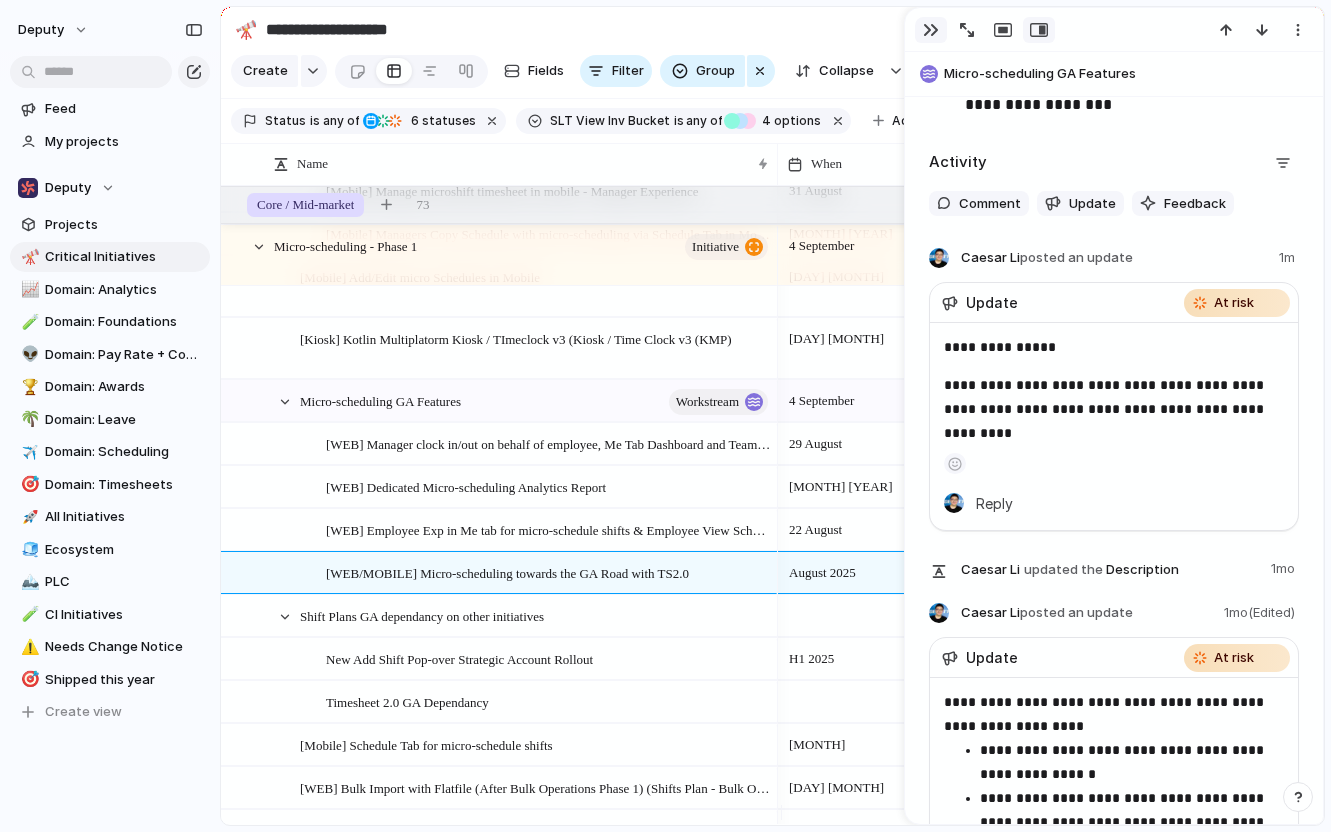 click at bounding box center [931, 30] 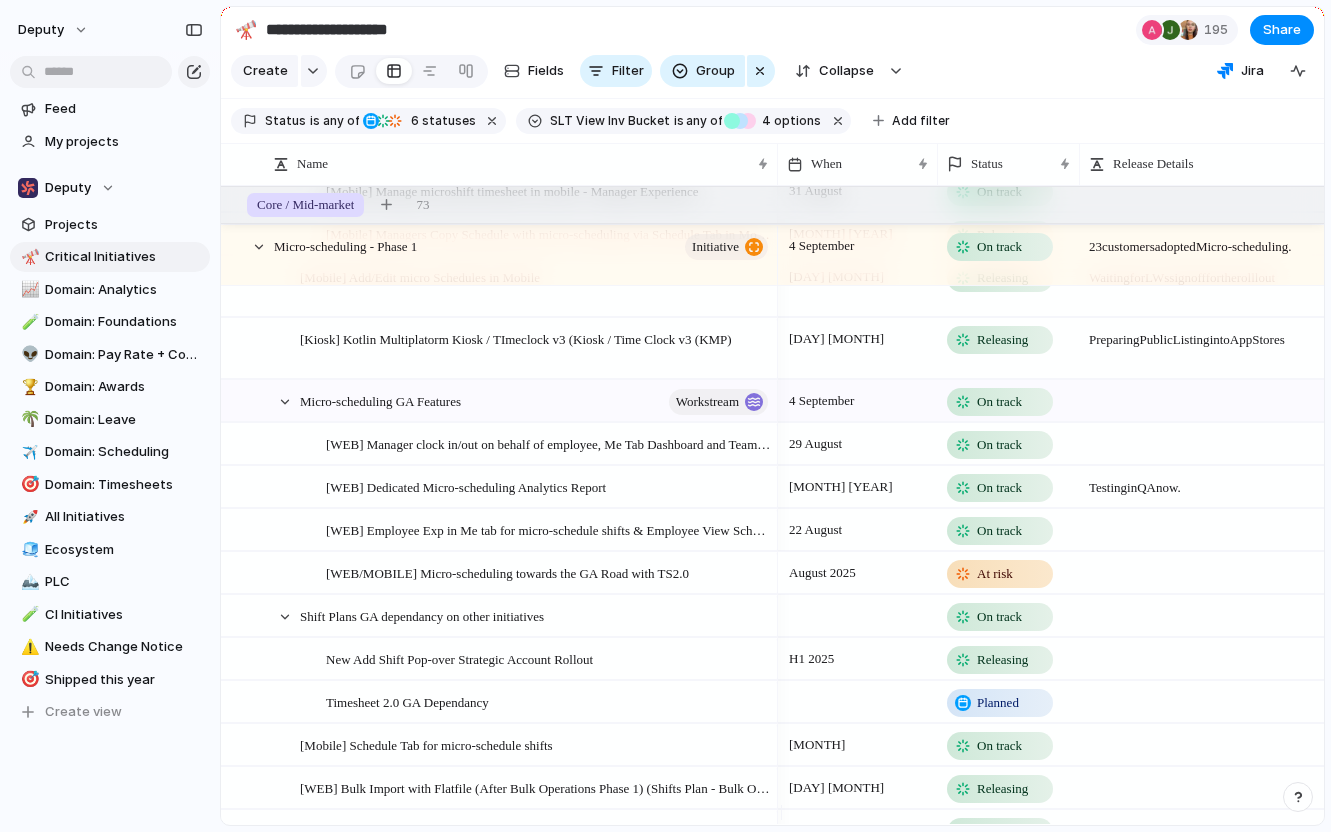 click on "At risk" at bounding box center (1000, 574) 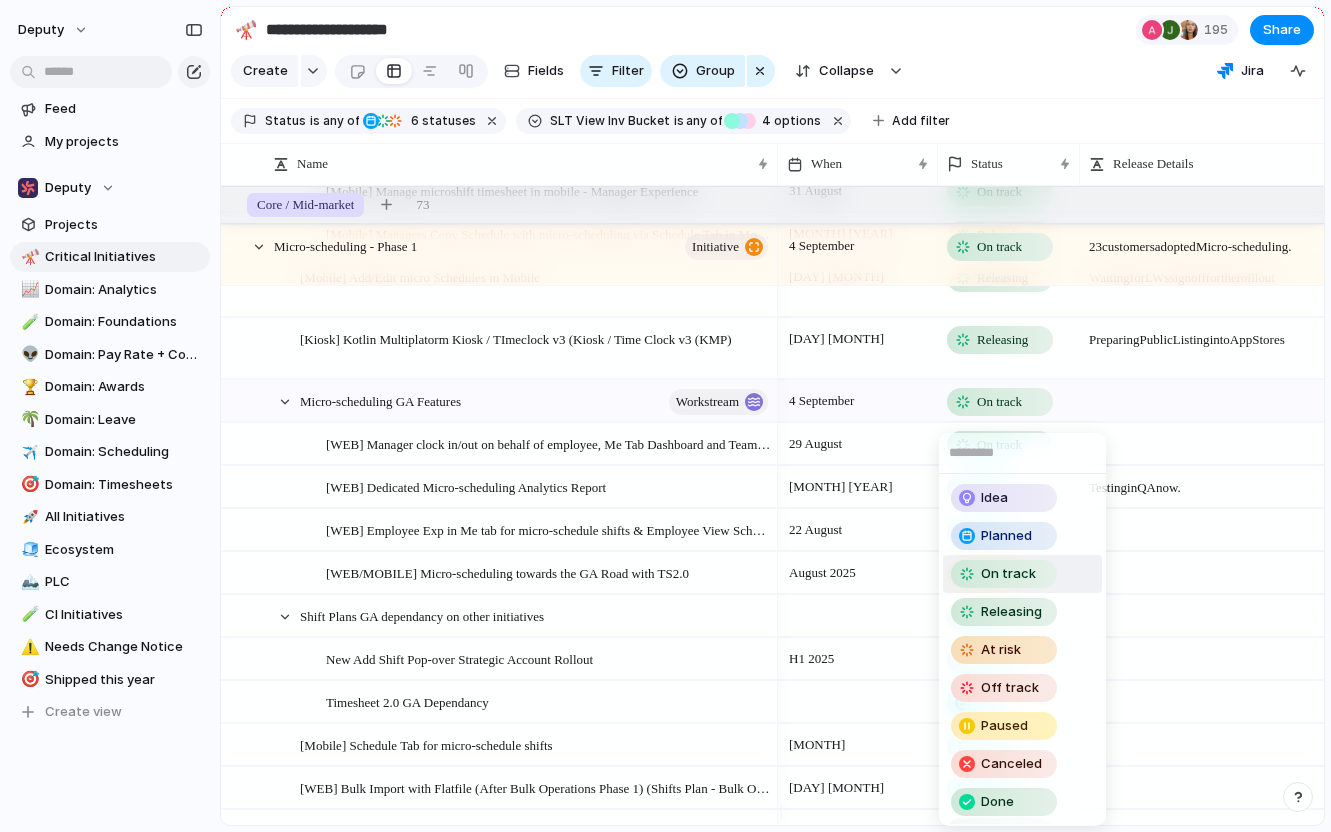 click on "On track" at bounding box center [1008, 574] 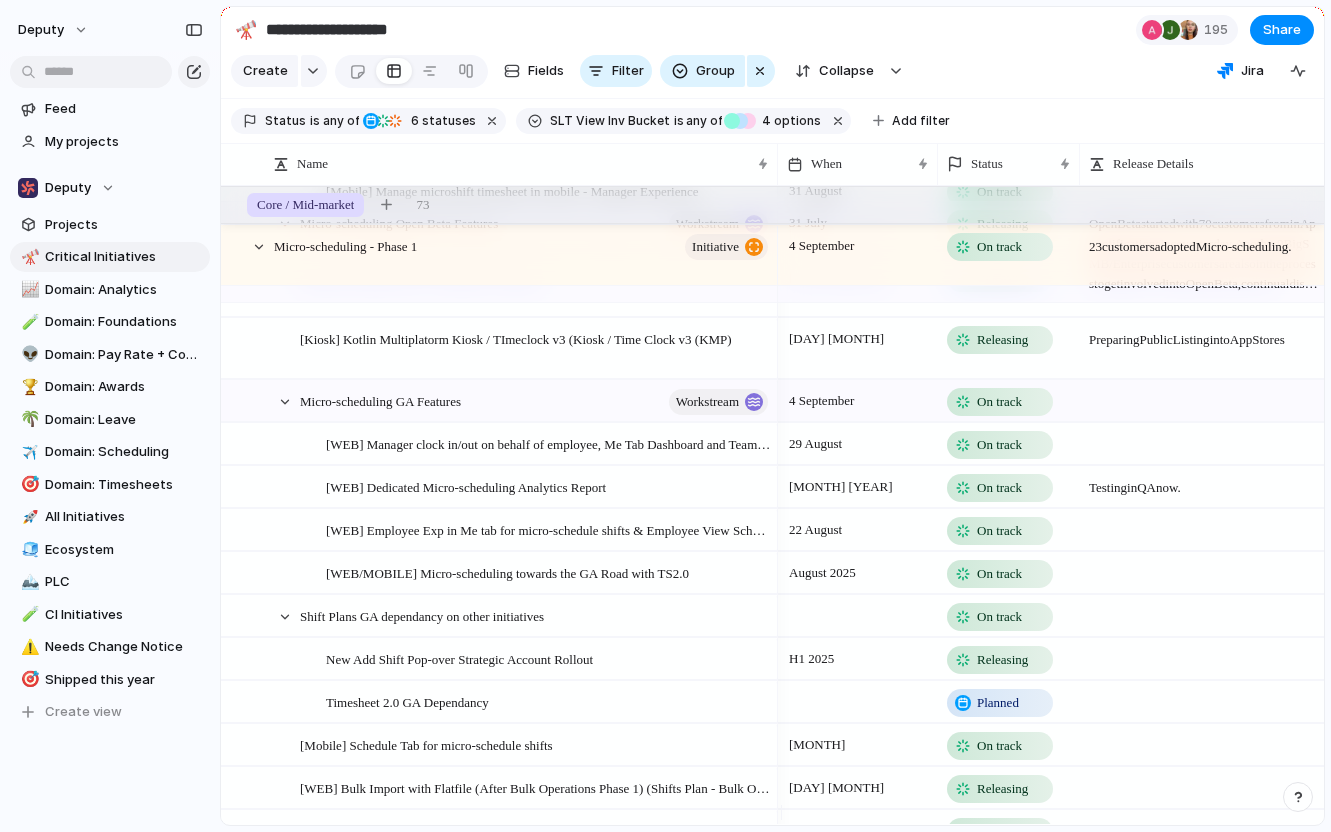 scroll, scrollTop: 1237, scrollLeft: 0, axis: vertical 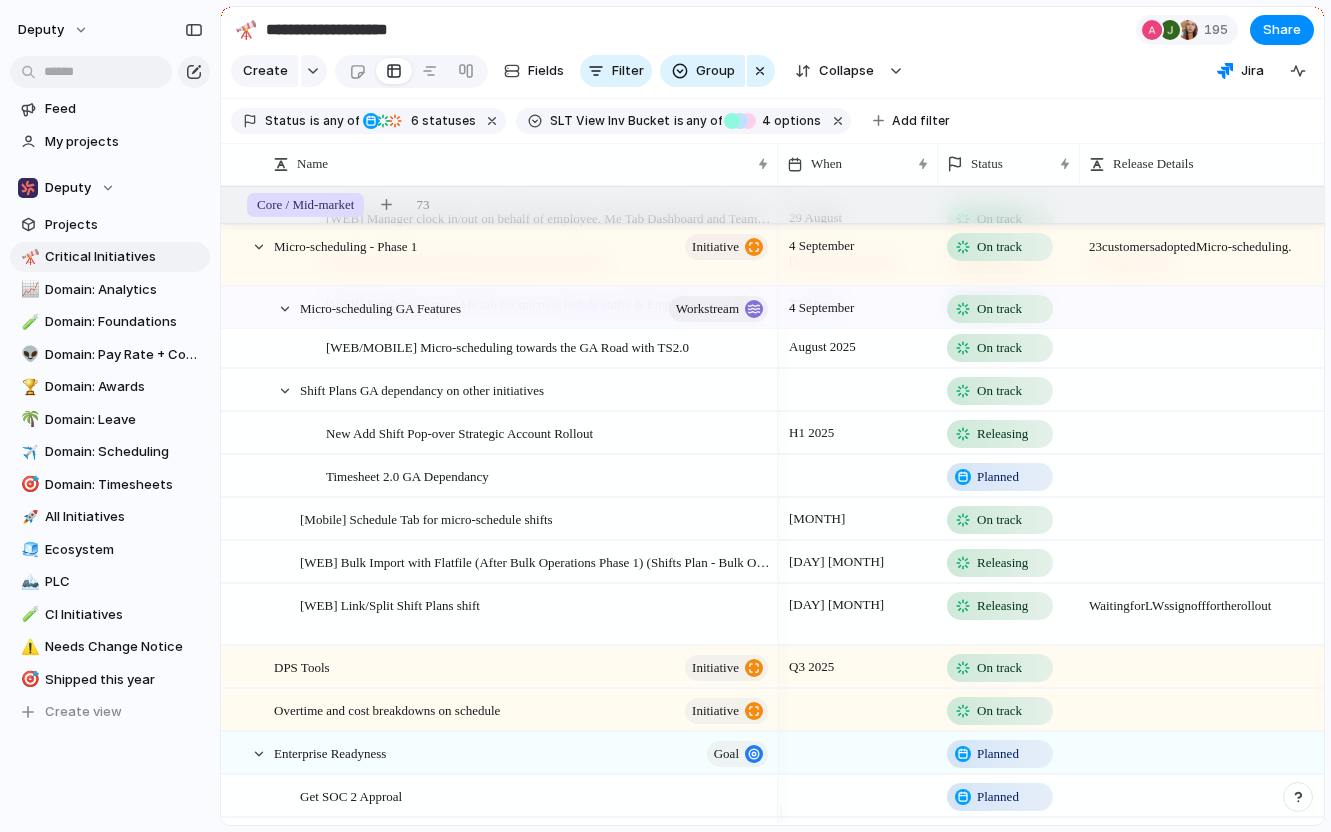 click on "On track" at bounding box center [1000, 520] 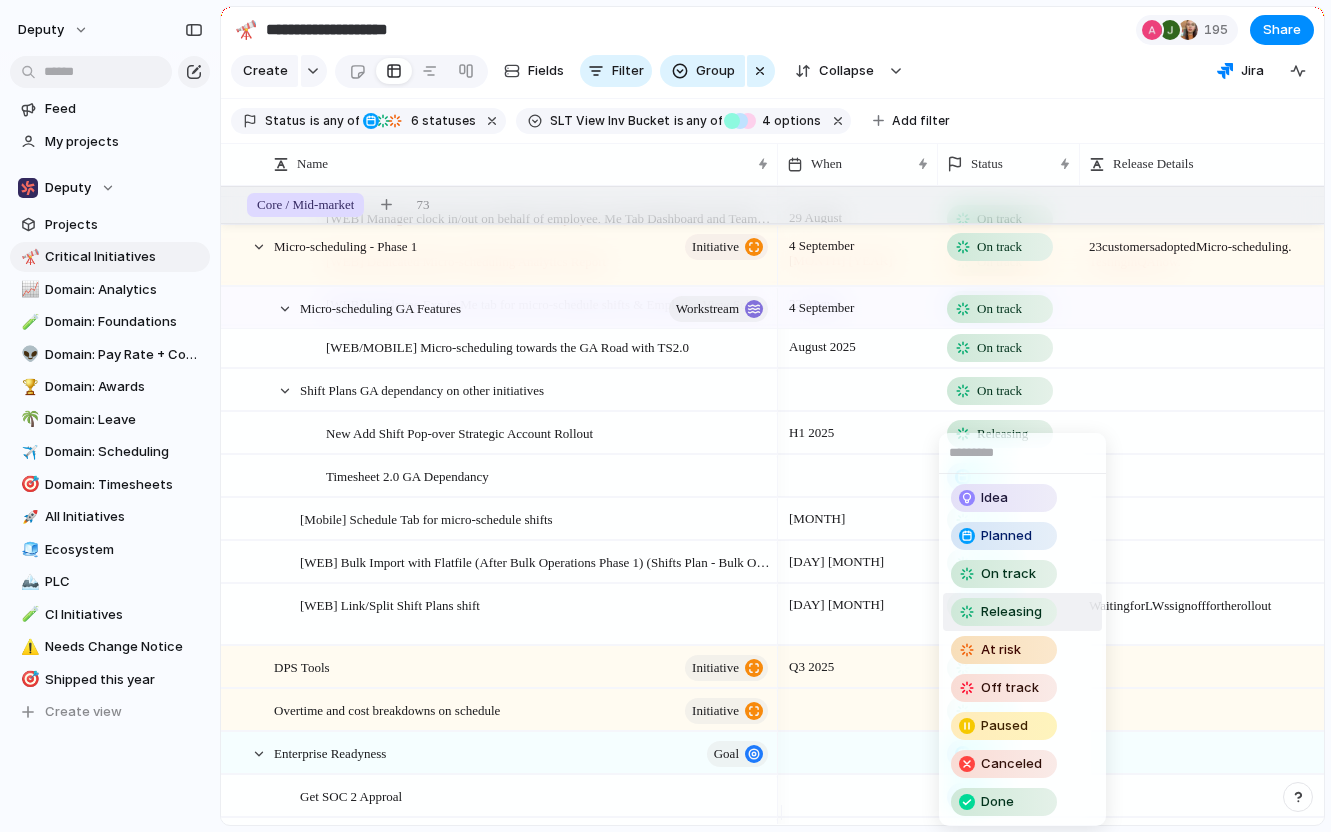 drag, startPoint x: 1004, startPoint y: 608, endPoint x: 1065, endPoint y: 583, distance: 65.9242 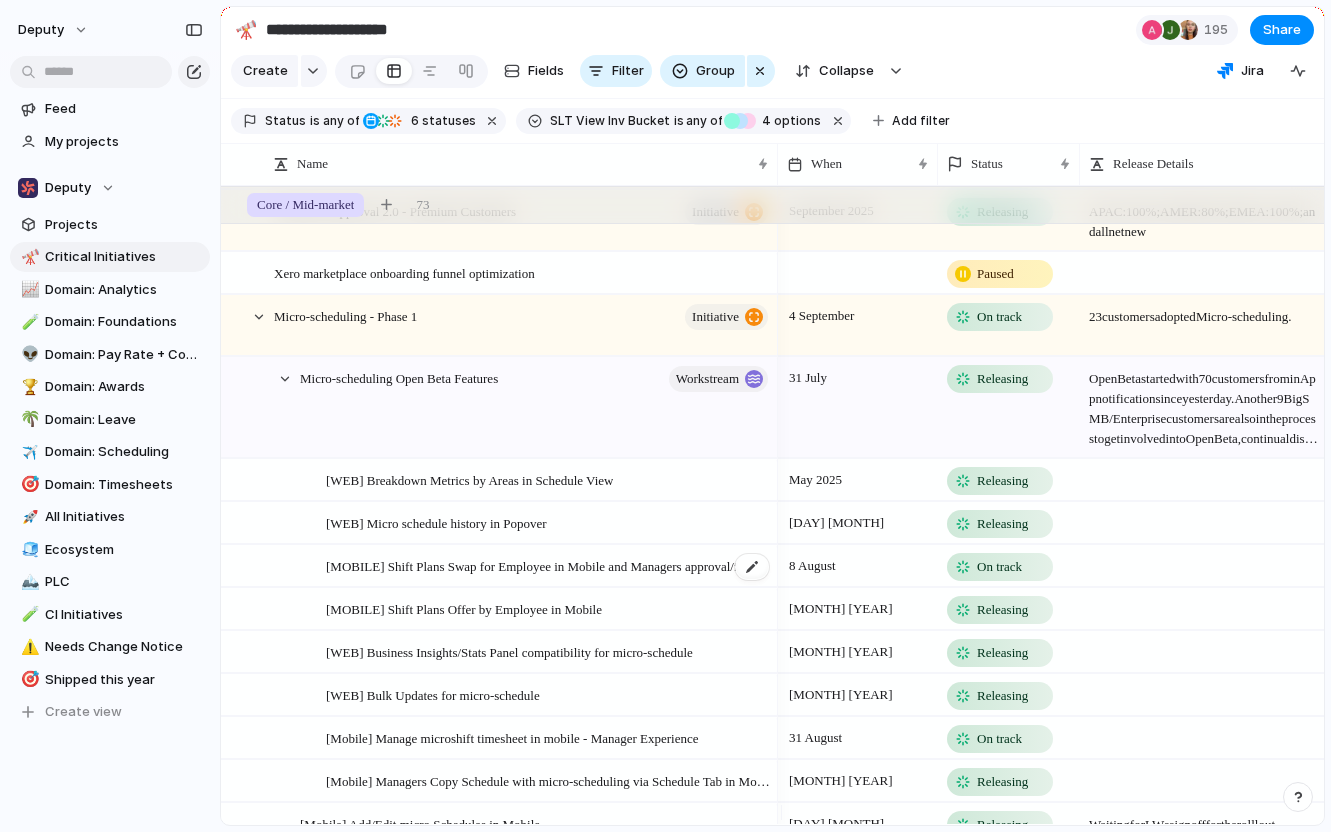 click on "[MOBILE] Shift Plans Swap for Employee in Mobile and Managers approval/find replacement" at bounding box center (548, 565) 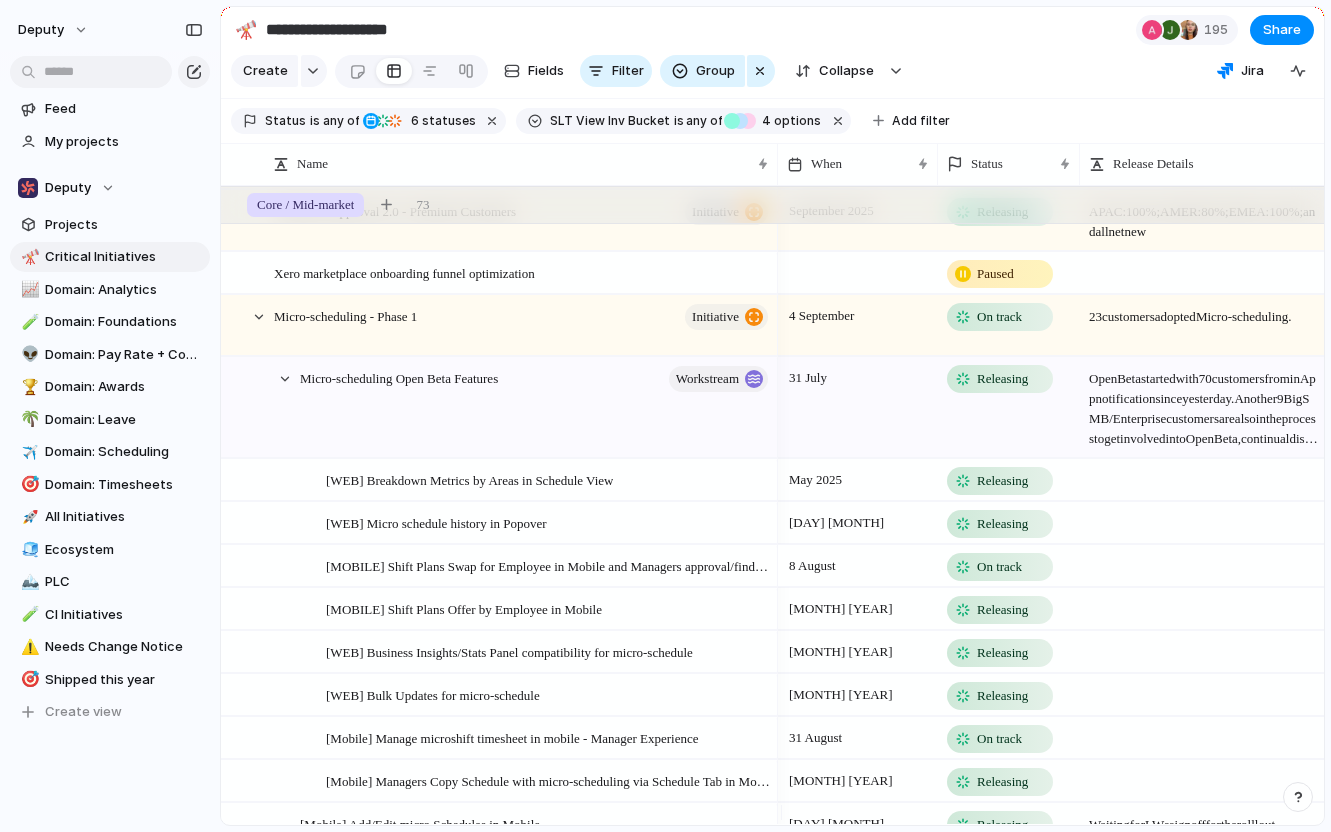 click on "8 August" at bounding box center (858, 562) 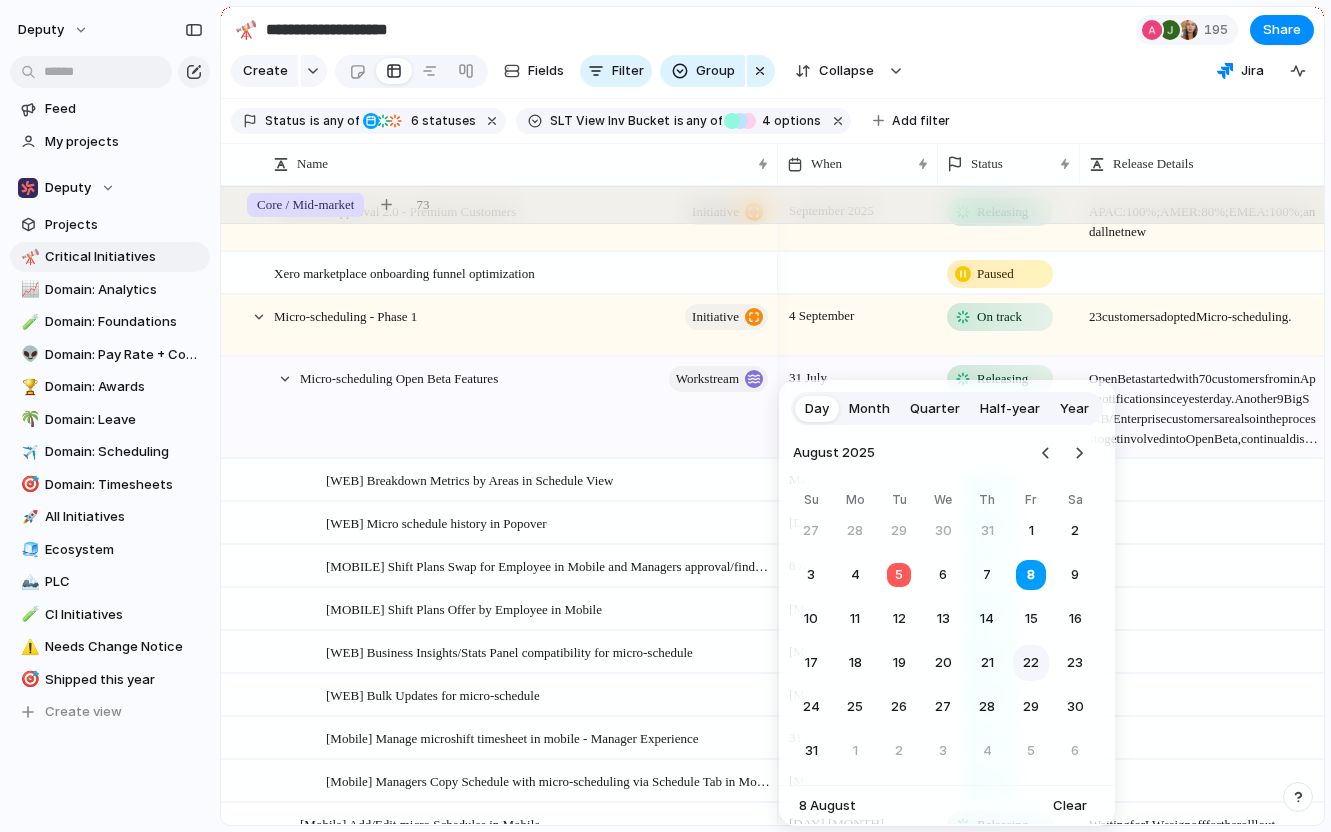 click on "22" at bounding box center (1031, 663) 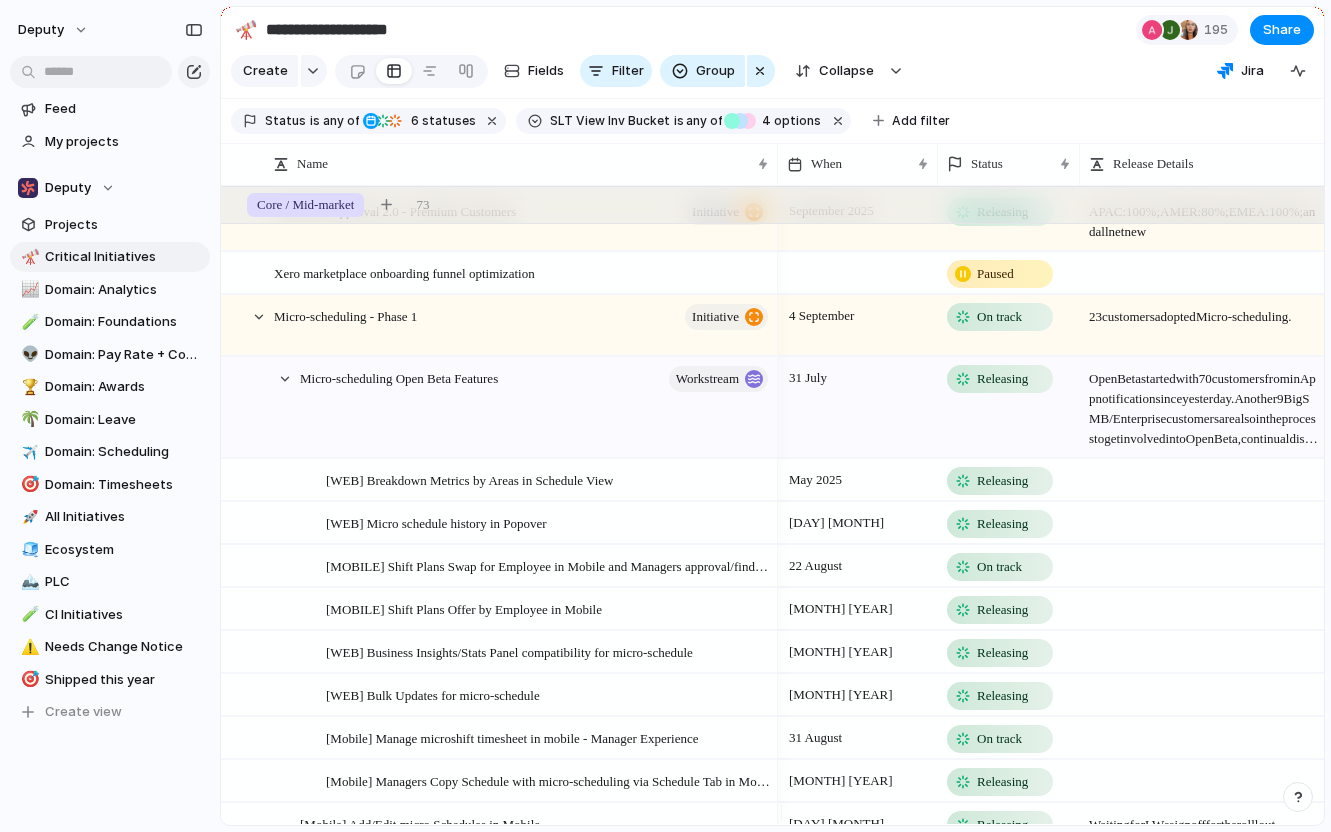 click at bounding box center (1204, 551) 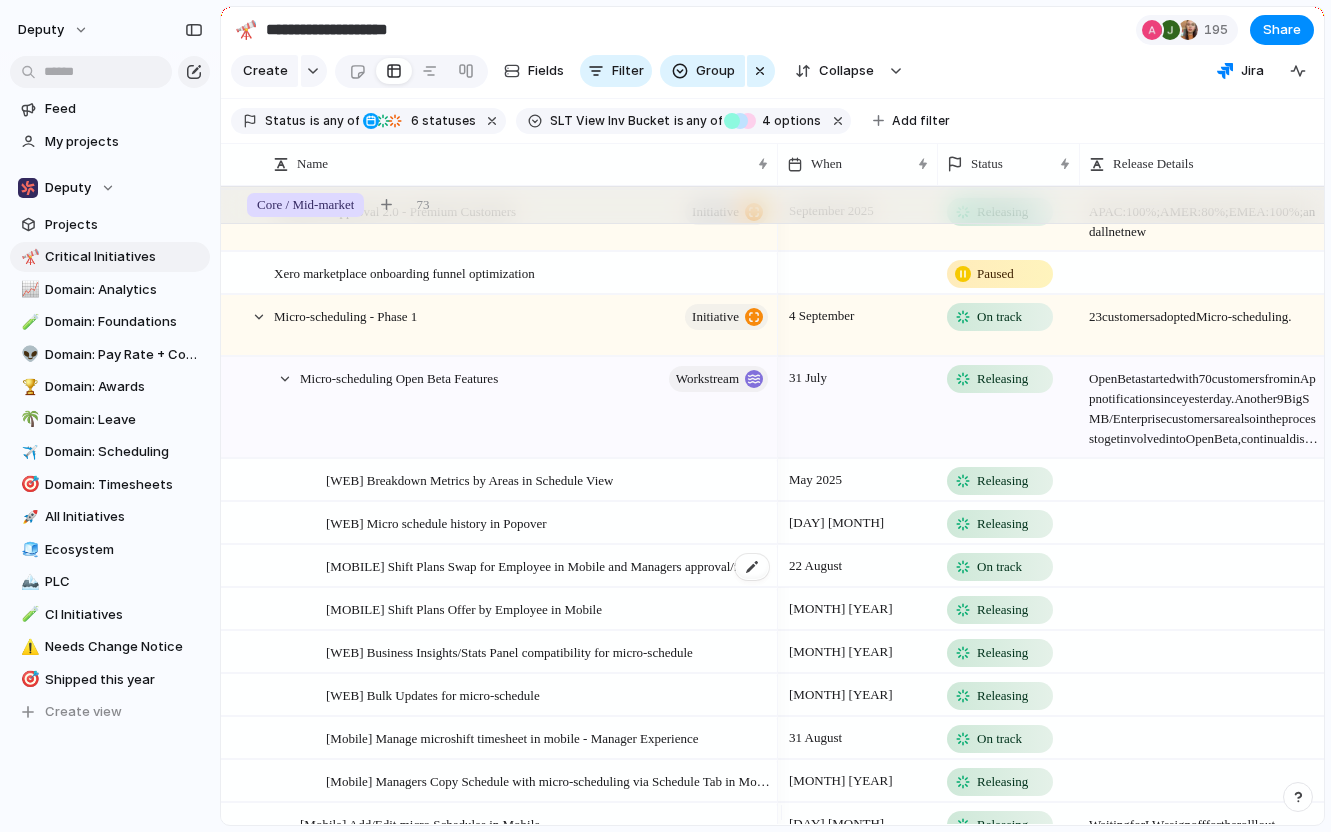 click on "[MOBILE] Shift Plans Swap for Employee in Mobile and Managers approval/find replacement" at bounding box center (548, 565) 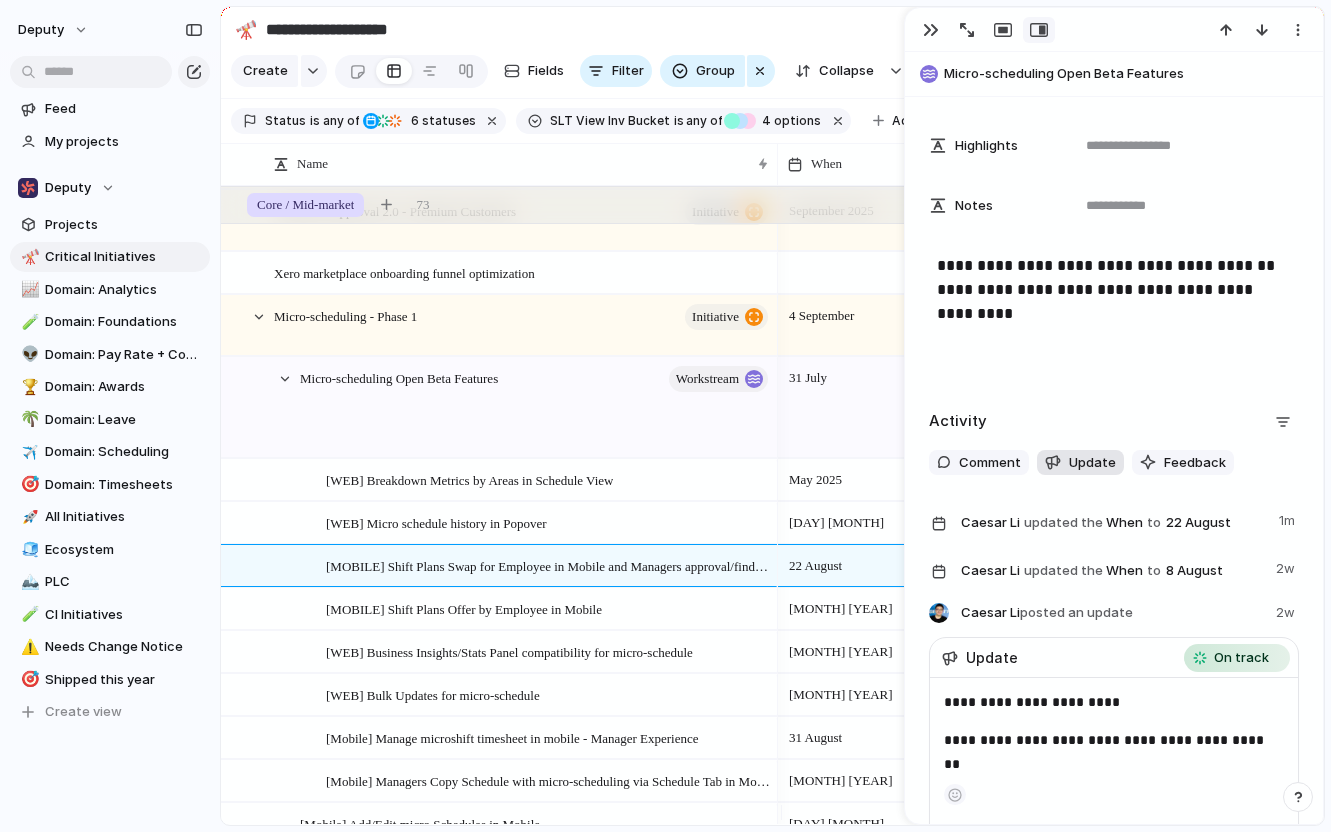 click on "Update" at bounding box center (1092, 463) 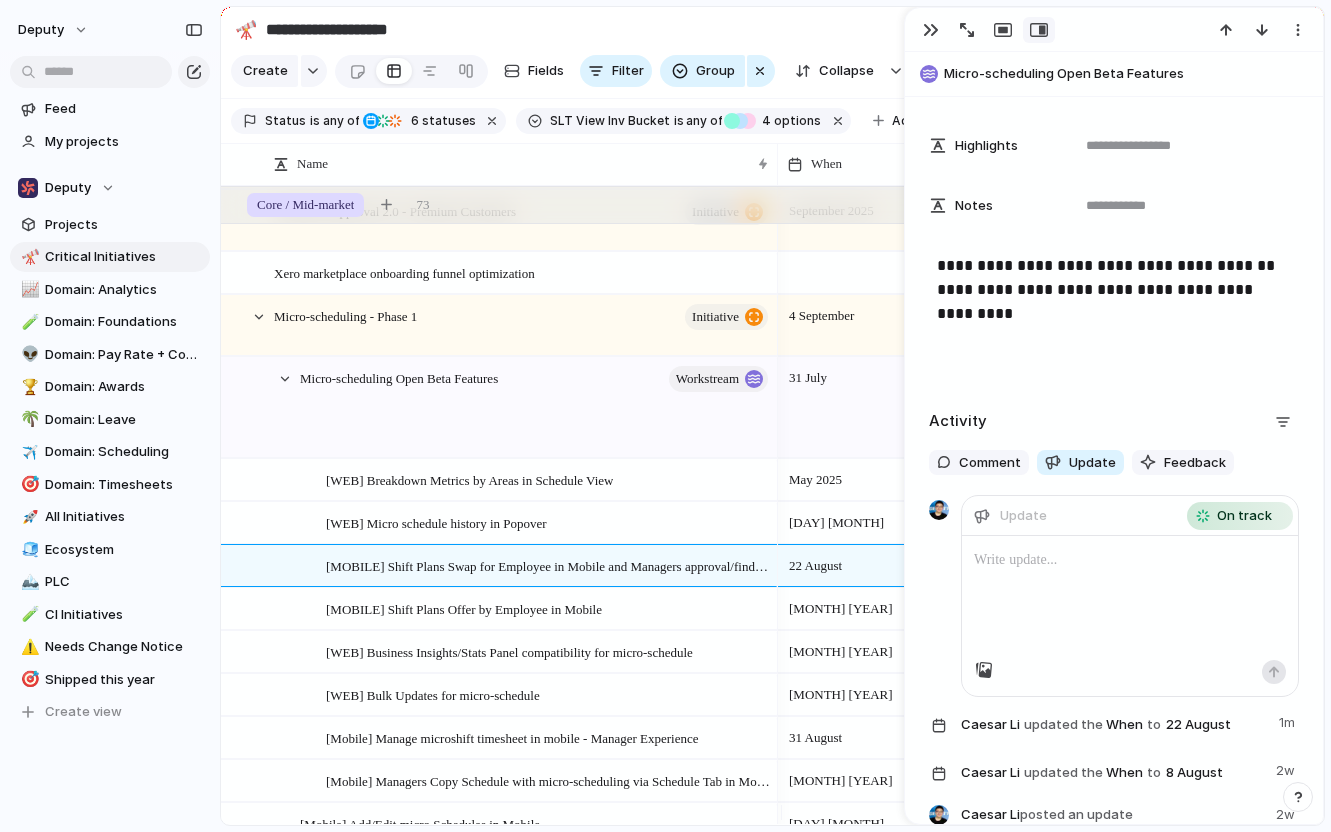 click at bounding box center (1130, 560) 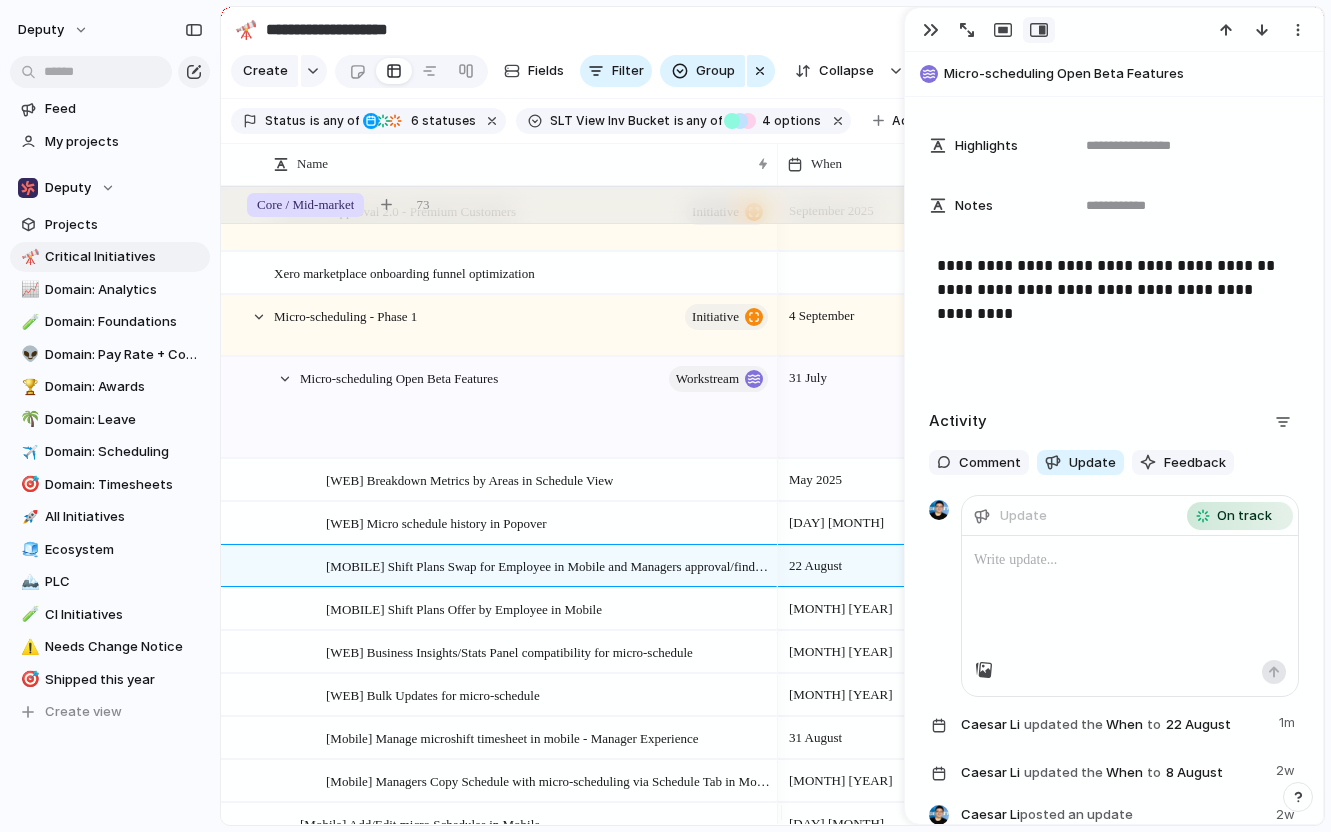 type 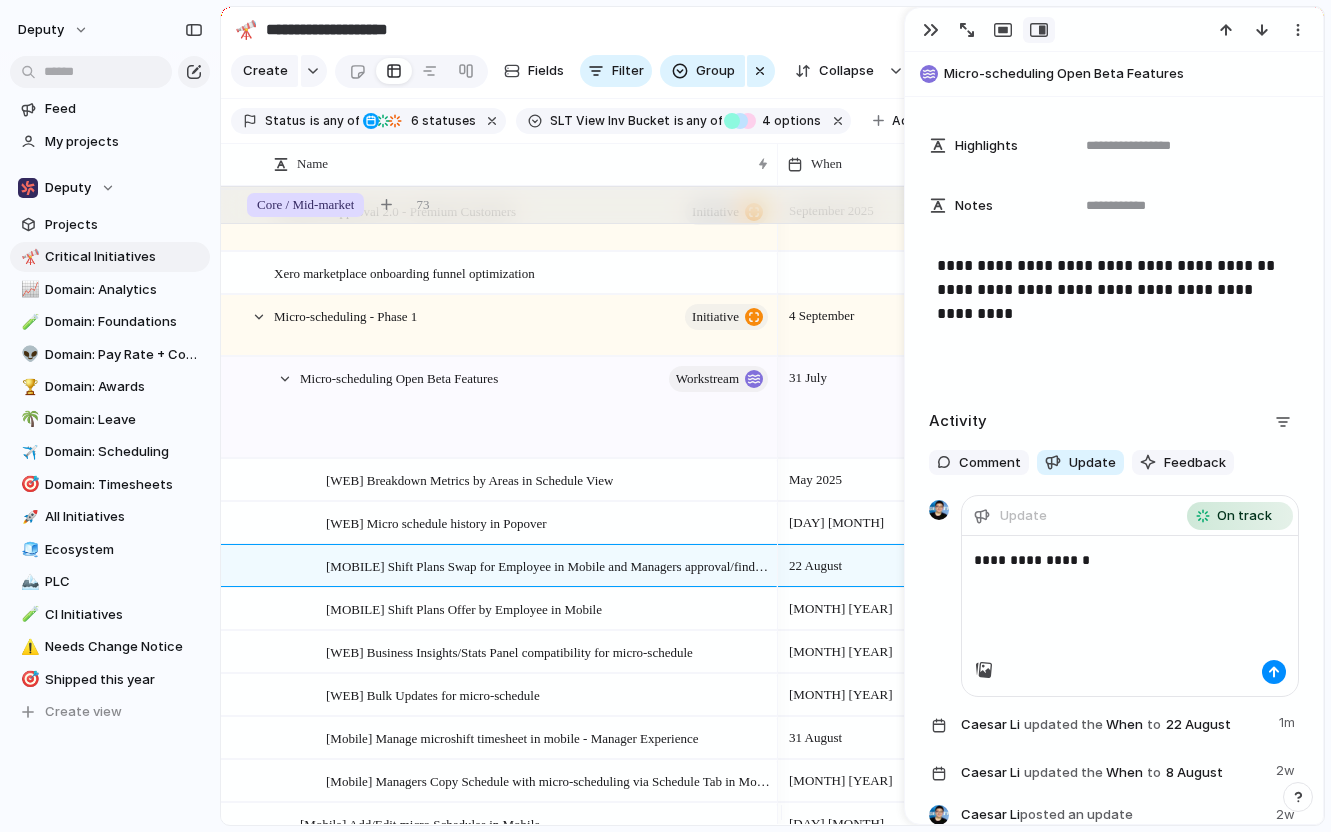 click on "**********" at bounding box center [1122, 560] 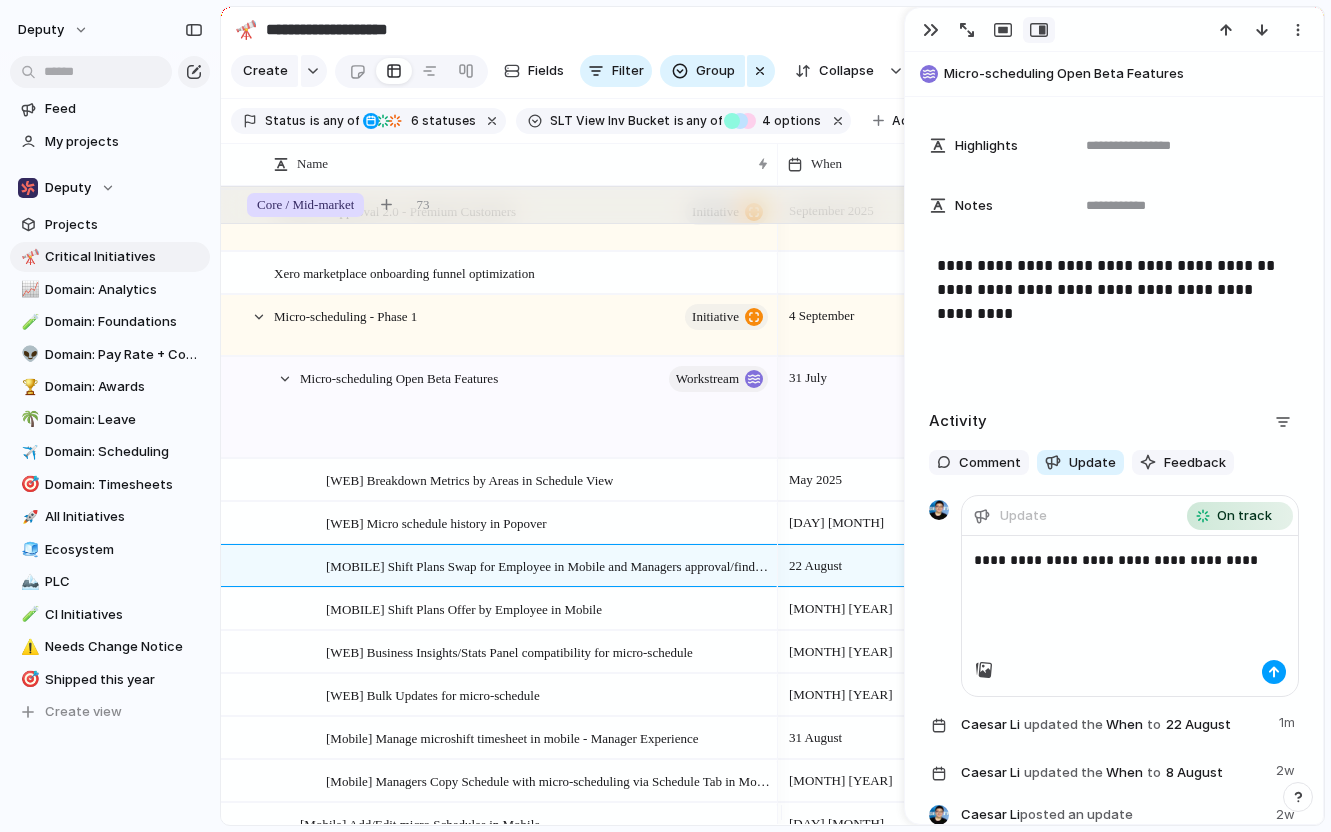 click at bounding box center [1274, 672] 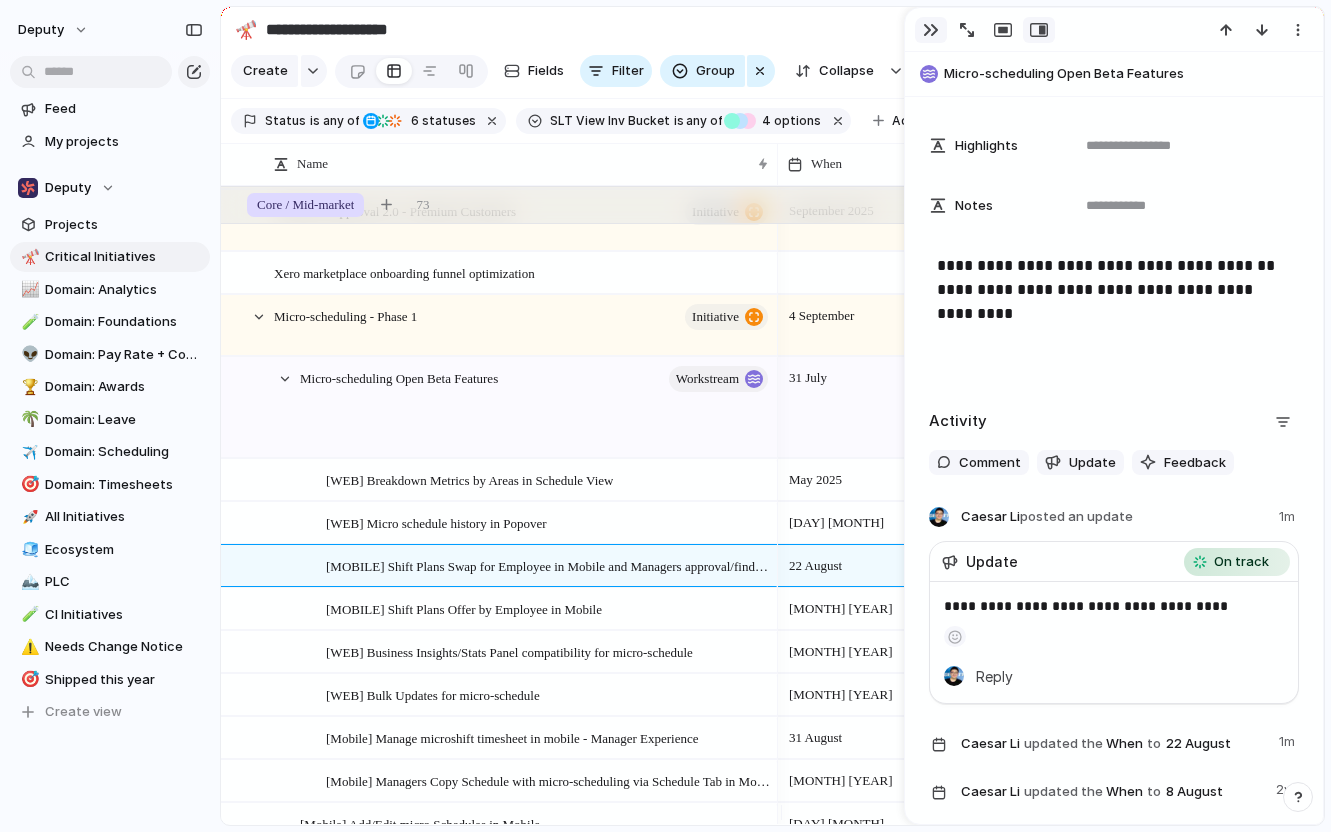 click at bounding box center [931, 30] 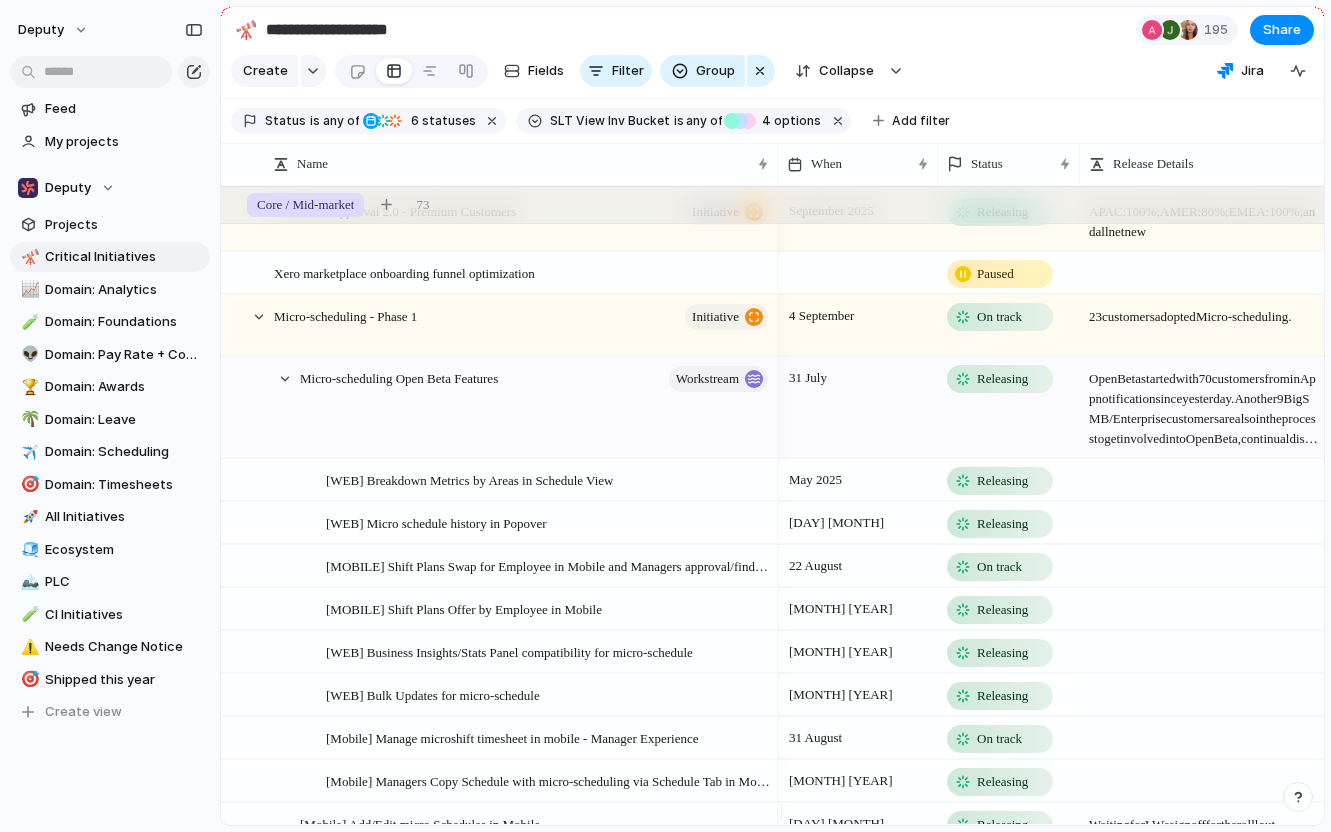 scroll, scrollTop: 893, scrollLeft: 0, axis: vertical 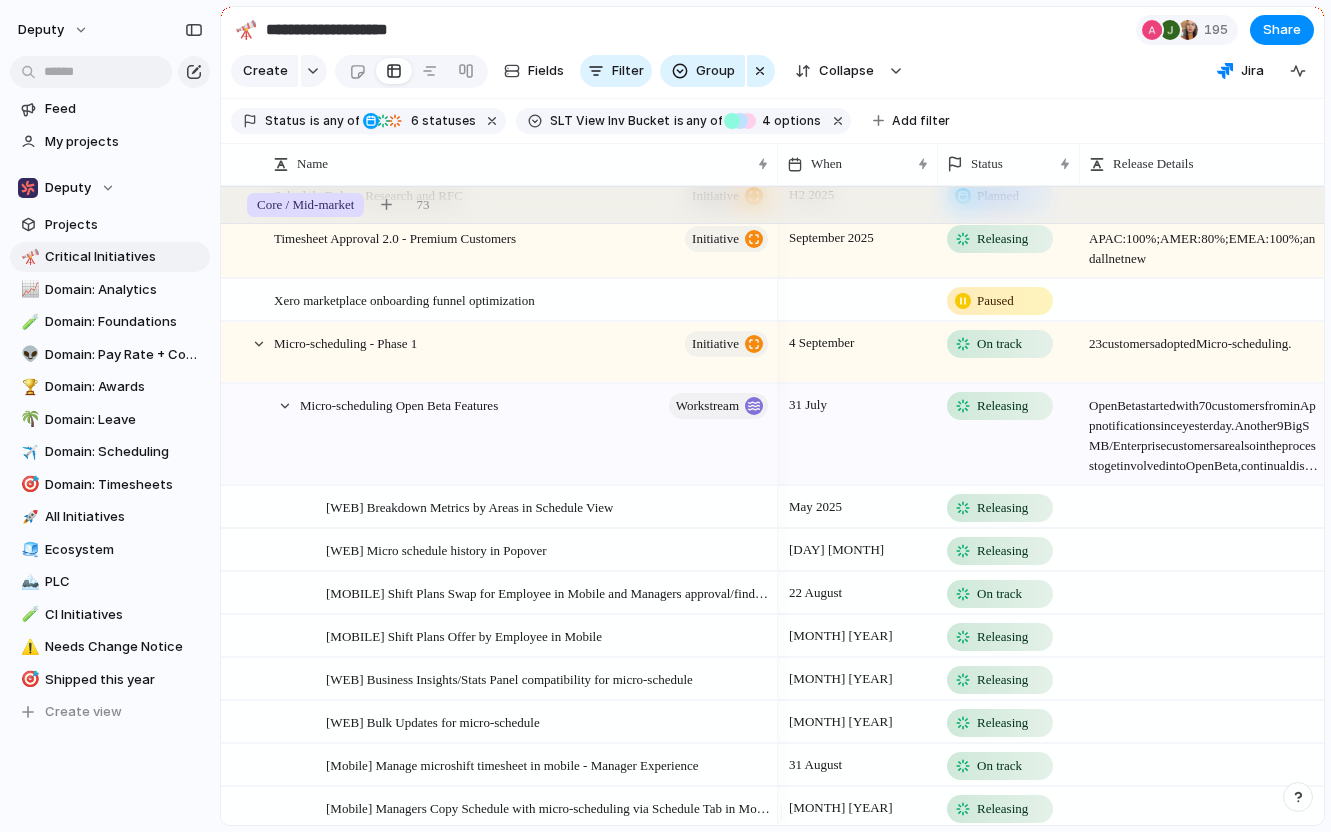 click on "Open  Beta  started  with  70  customers  from  inApp  notification  since  yesterday.  Another  9  Big  SMB/Enterprise  customers  are  also  in  the  process  to  get  involved  into  Open  Beta,  continual  discussion  with  their  CSM  currently" at bounding box center [1204, 430] 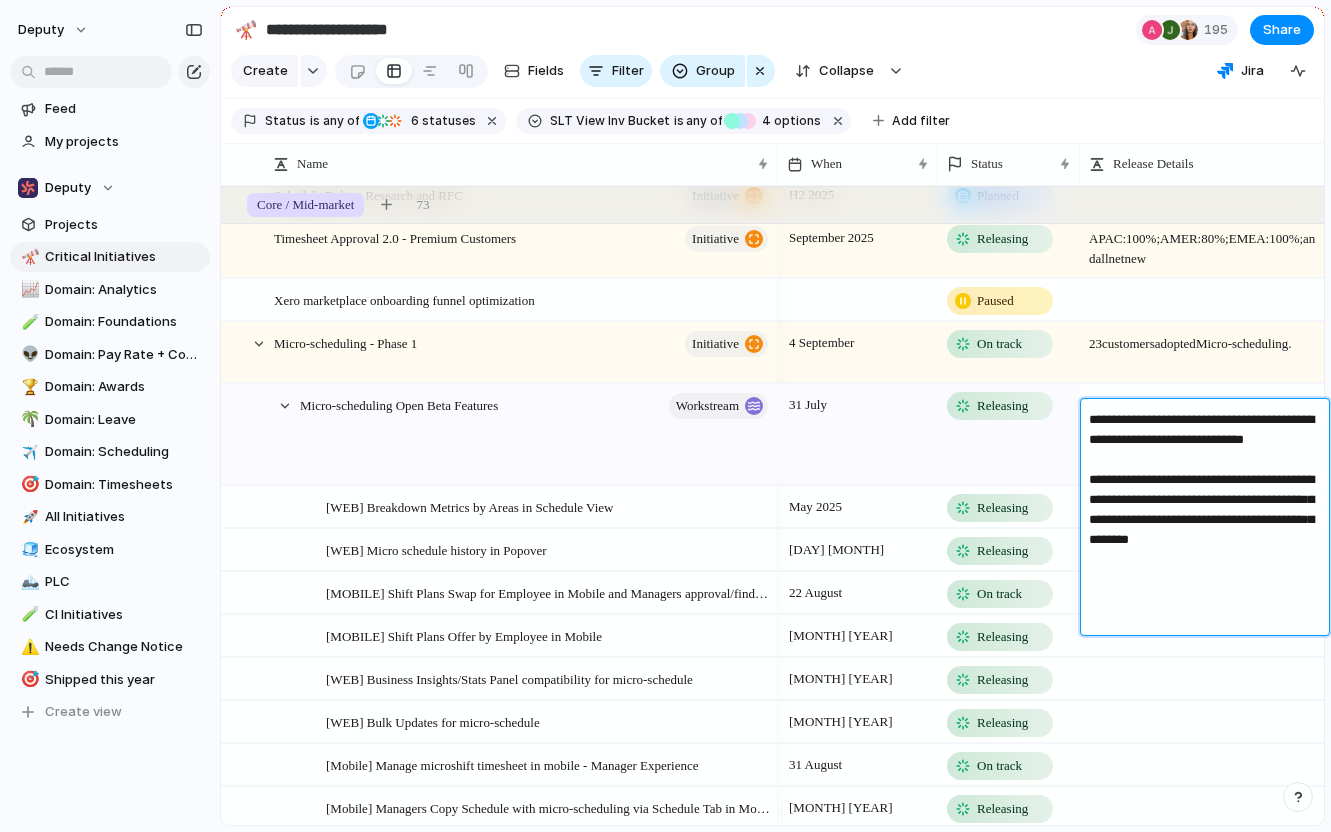type on "**********" 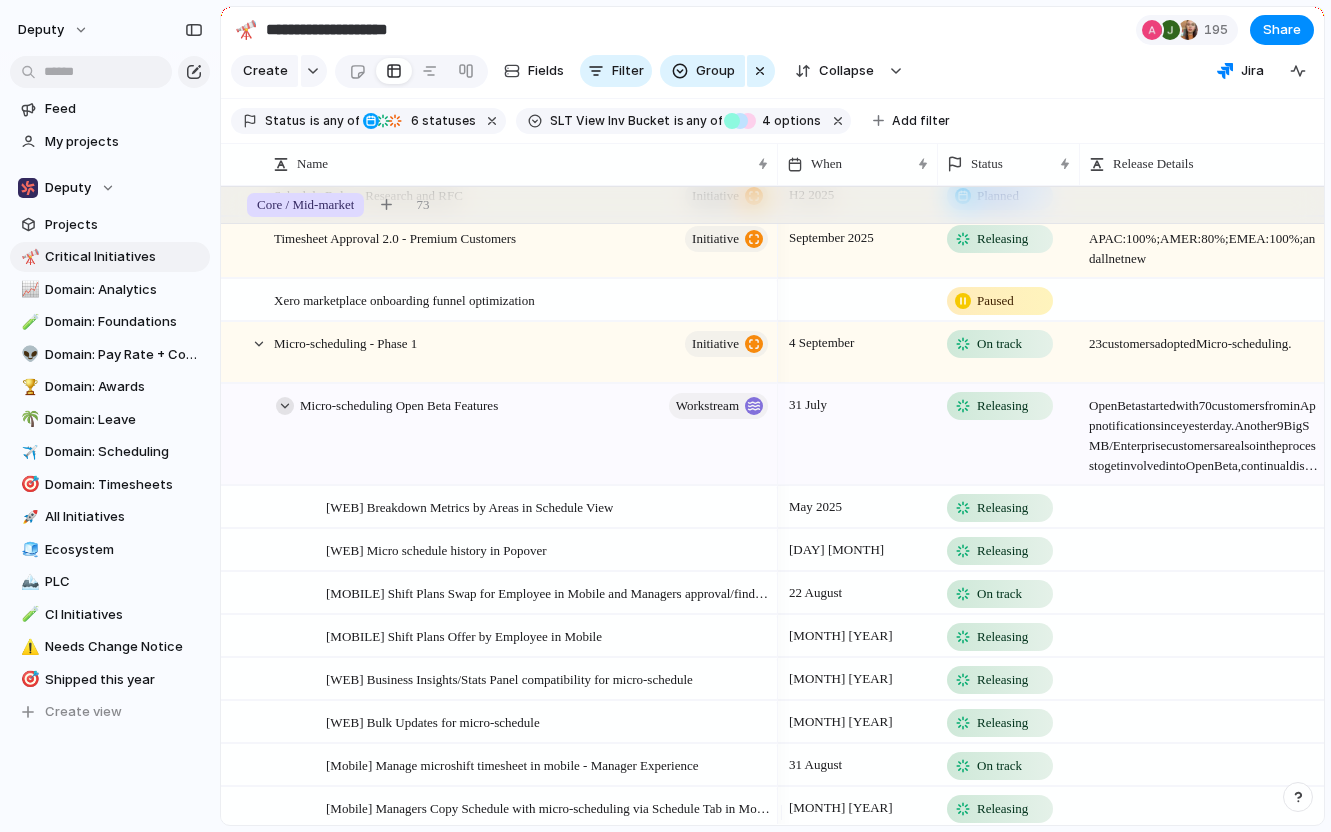 click at bounding box center [285, 406] 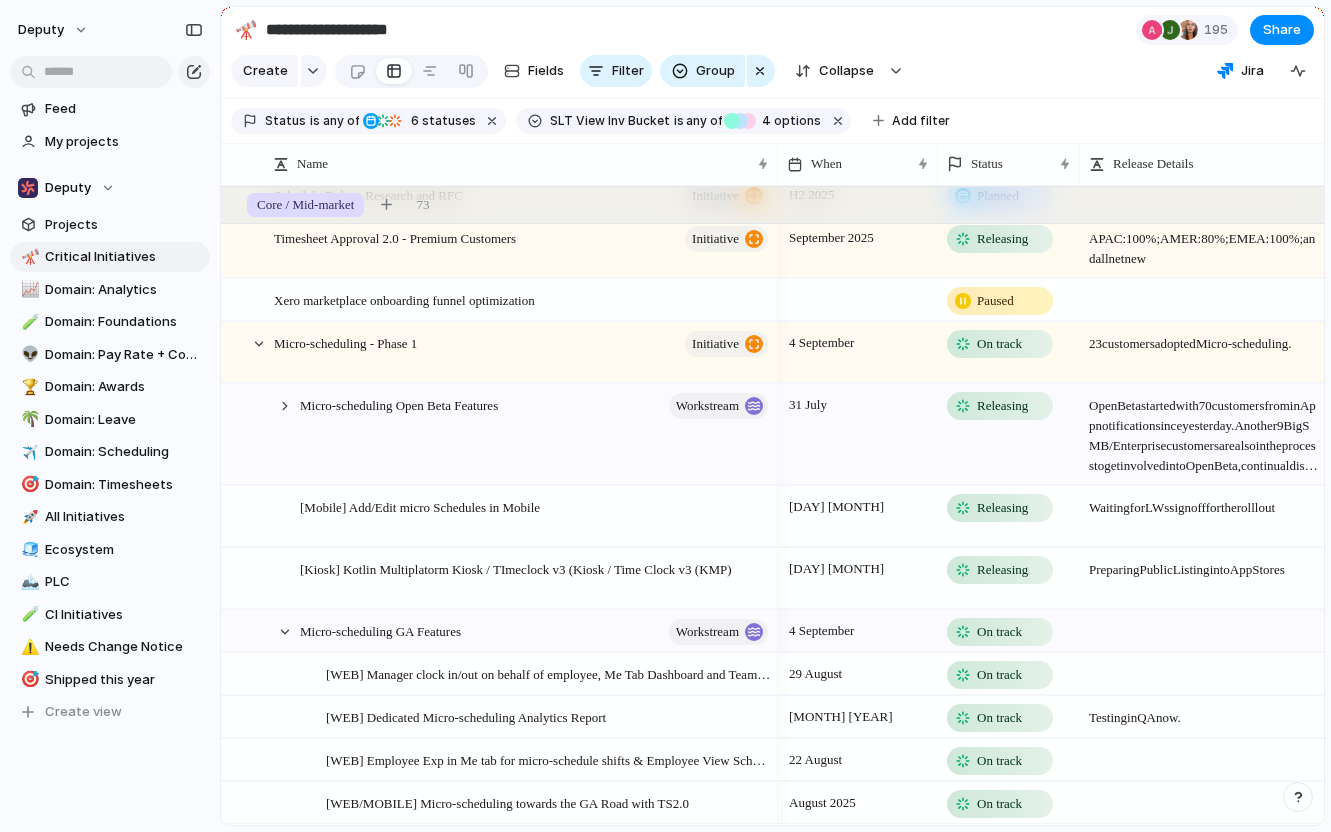 scroll, scrollTop: 768, scrollLeft: 0, axis: vertical 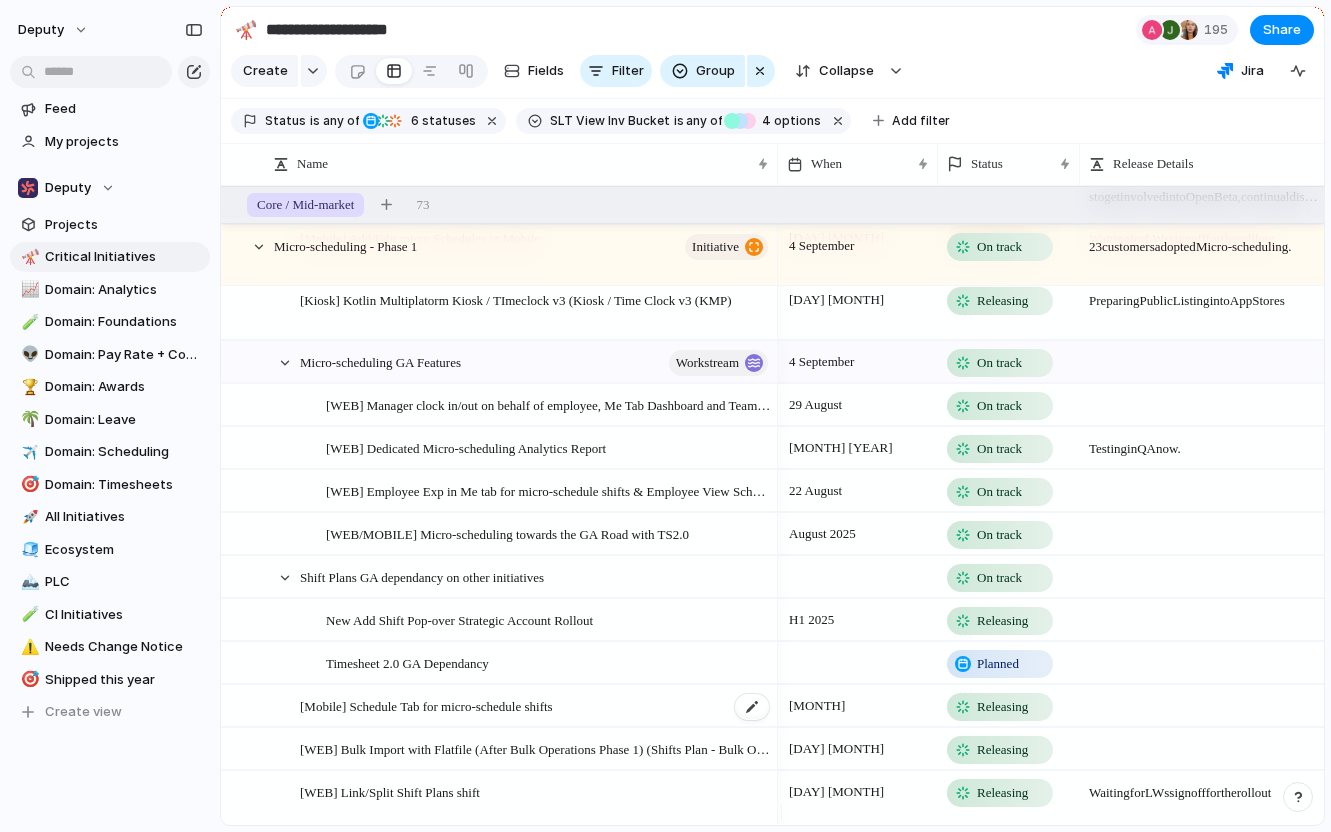 click on "[Mobile] Schedule Tab for micro-schedule shifts" at bounding box center [426, 705] 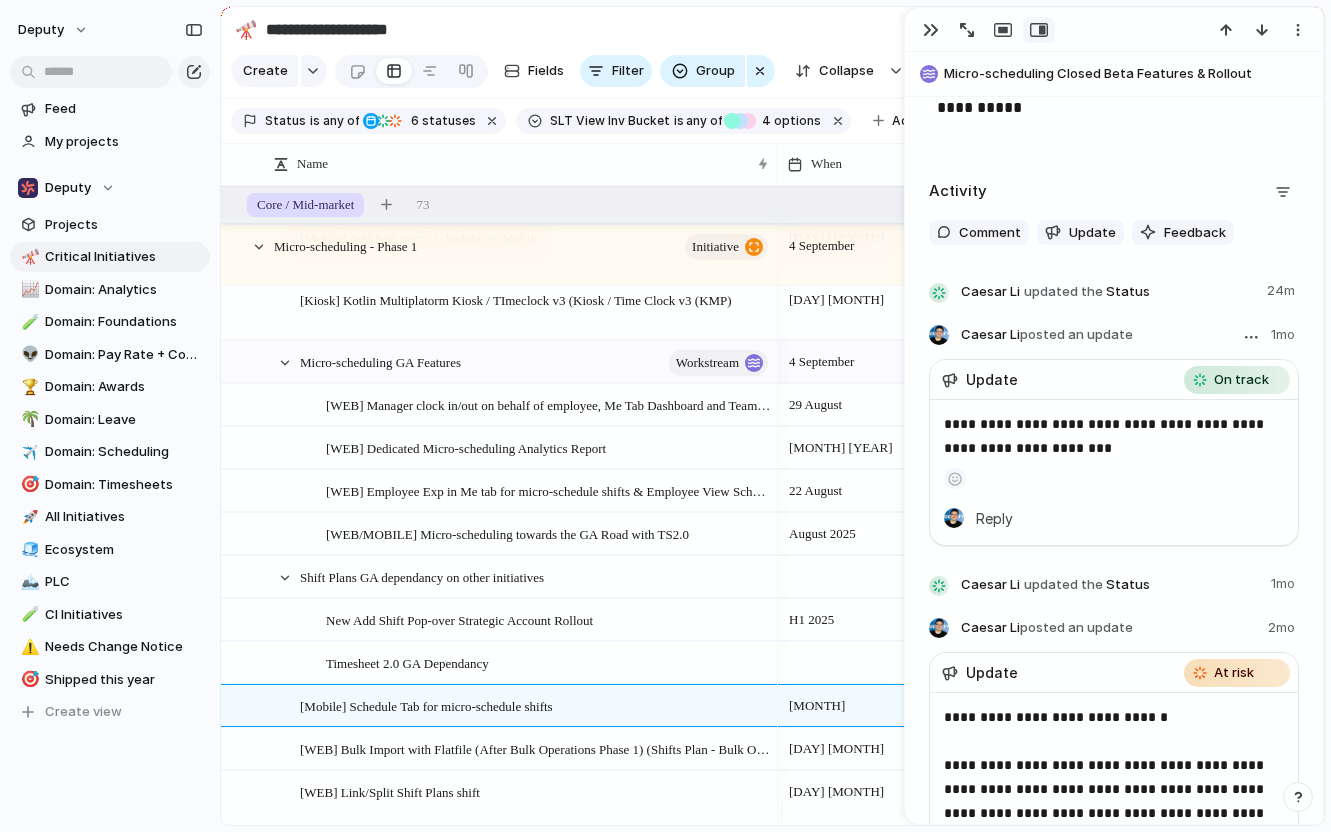 scroll, scrollTop: 936, scrollLeft: 0, axis: vertical 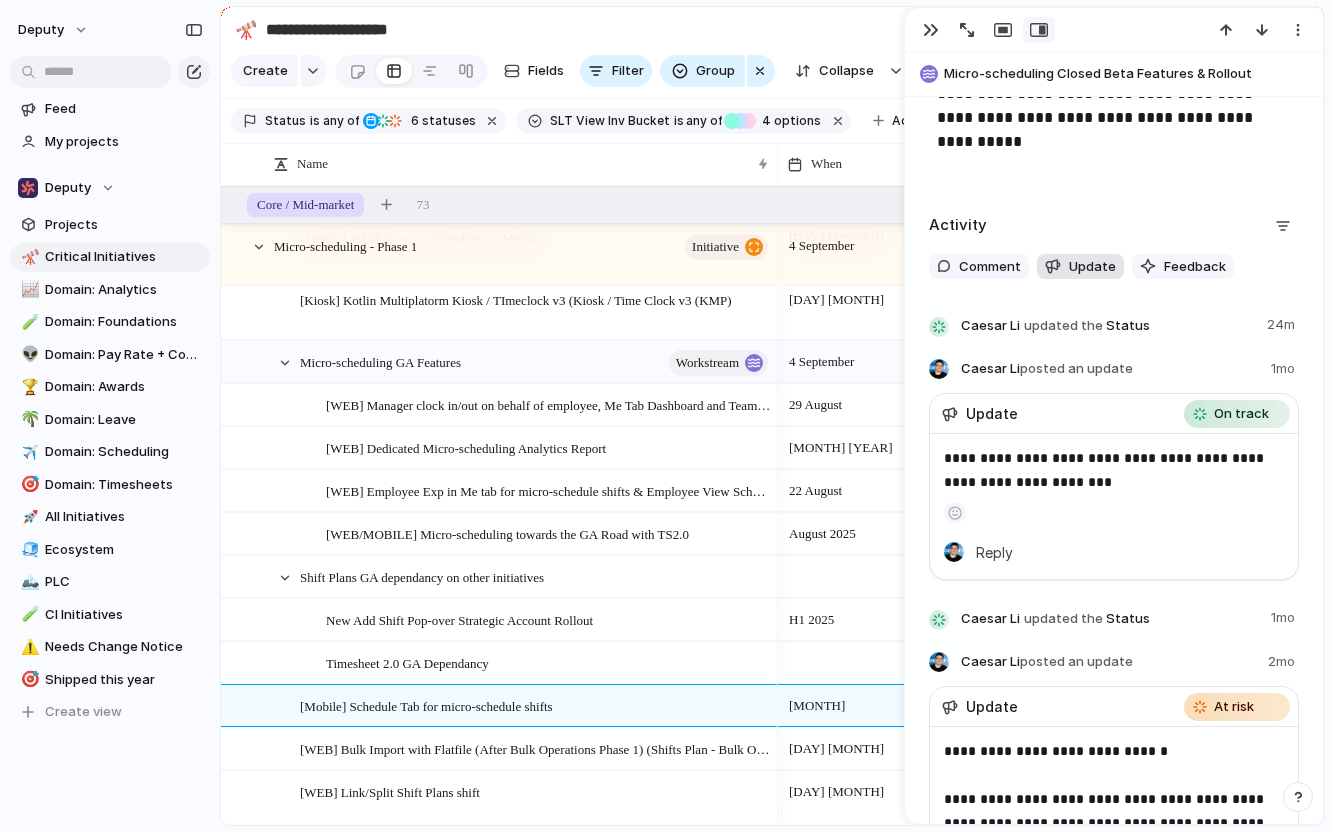 click on "Update" at bounding box center (1092, 267) 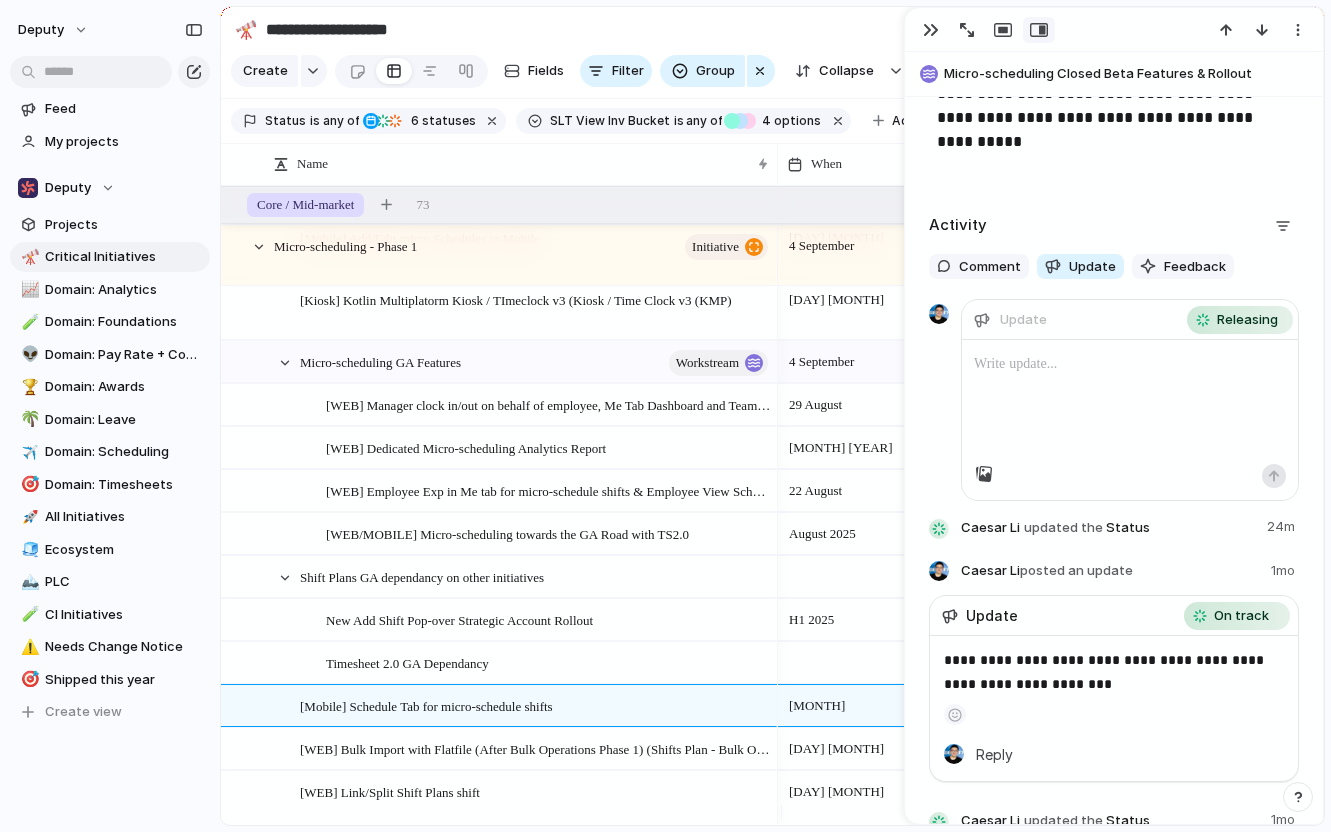 click at bounding box center (1130, 364) 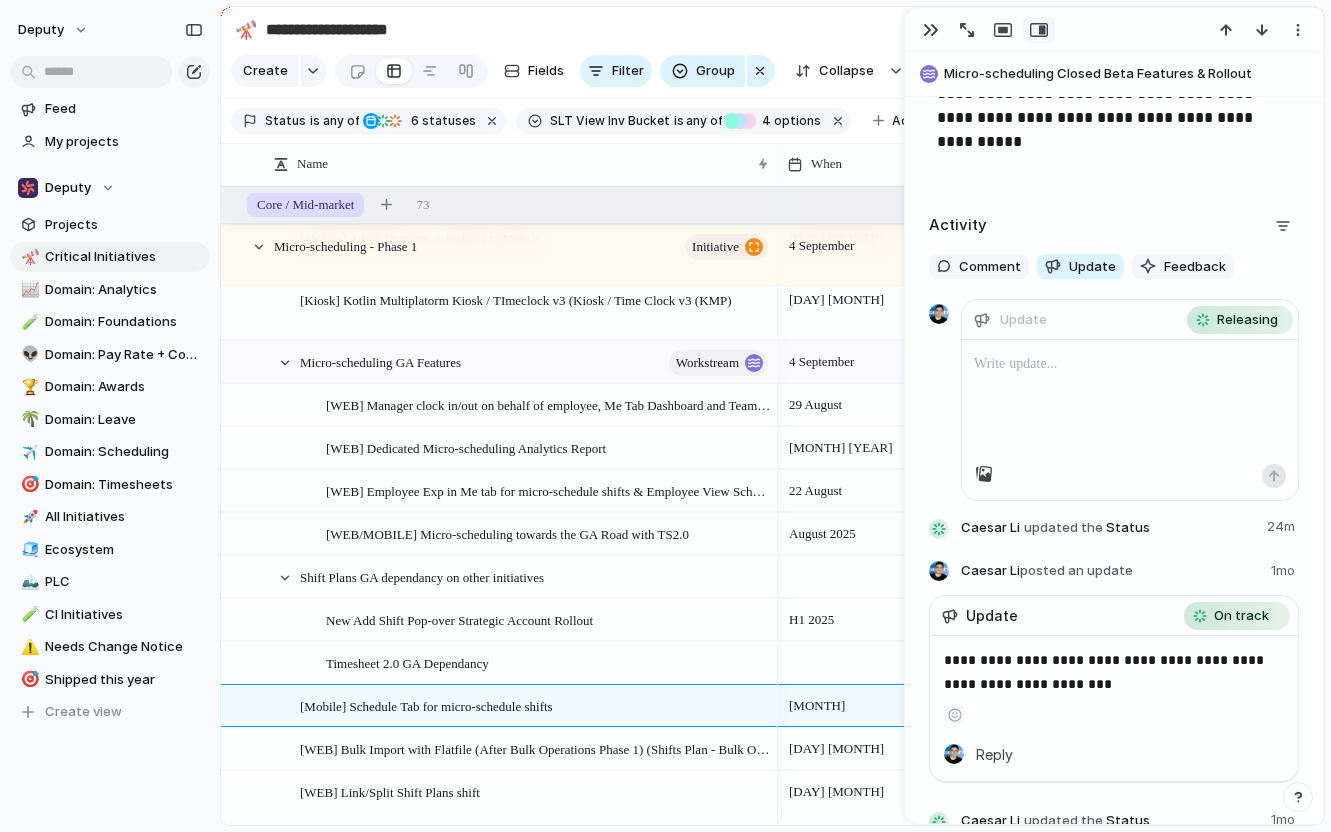 type 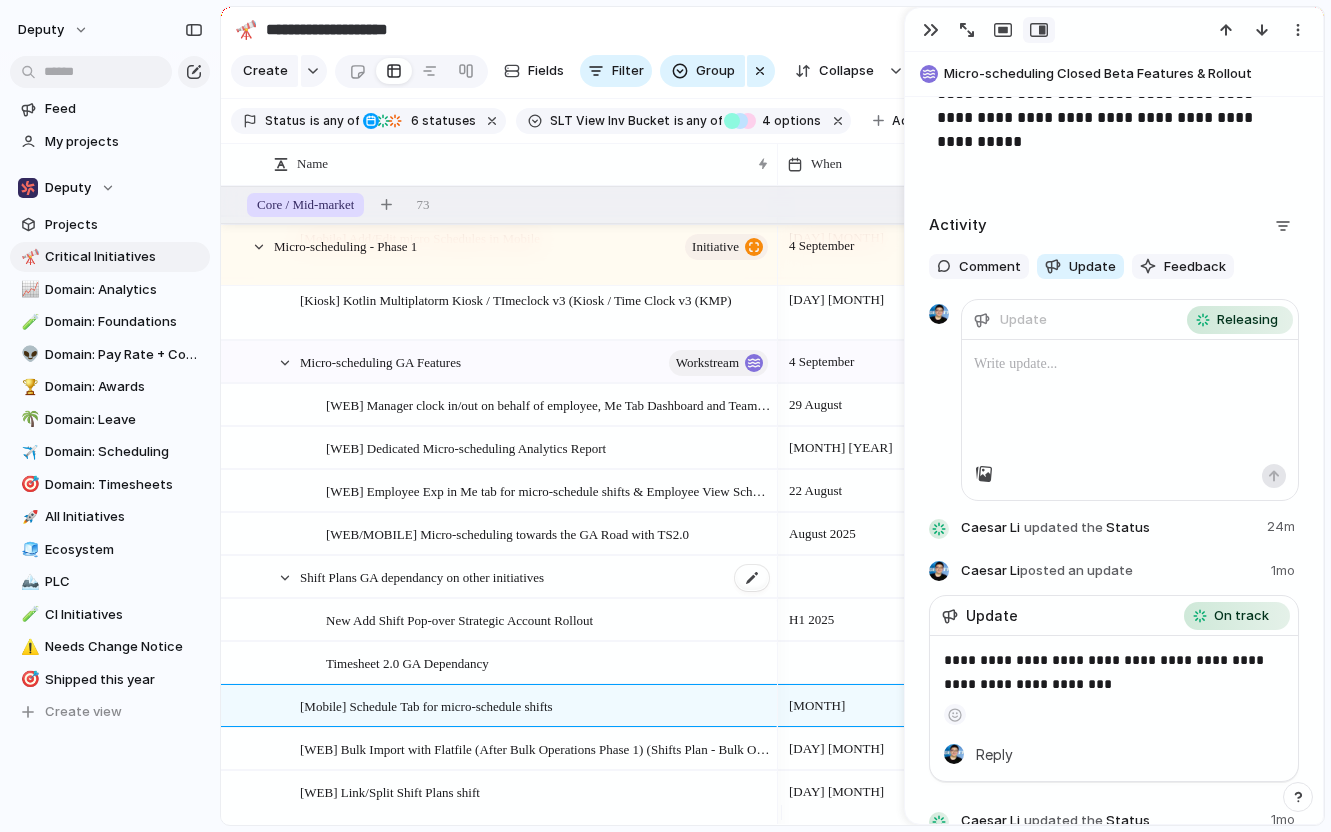 click on "Shift Plans GA dependancy on other initiatives" at bounding box center [535, 577] 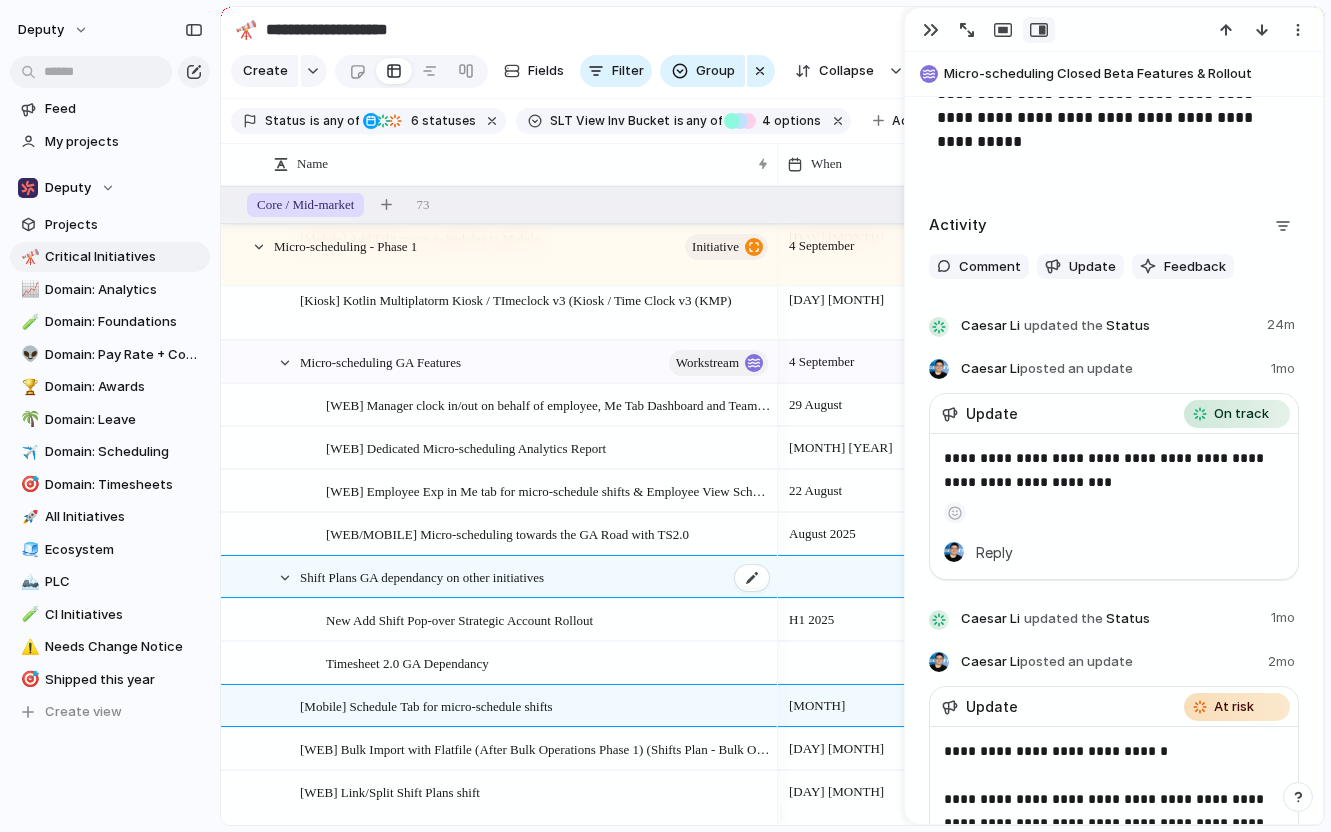type on "**********" 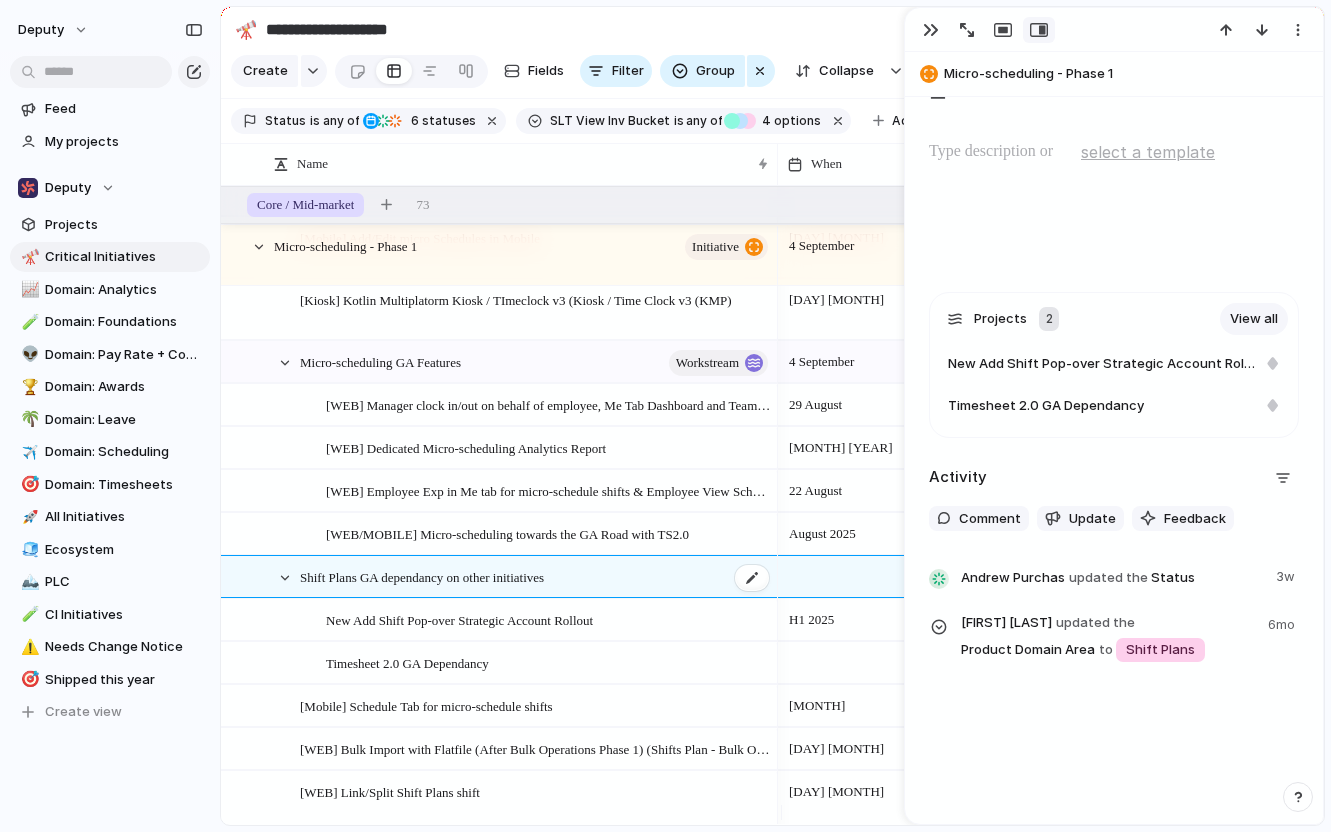 scroll, scrollTop: 856, scrollLeft: 0, axis: vertical 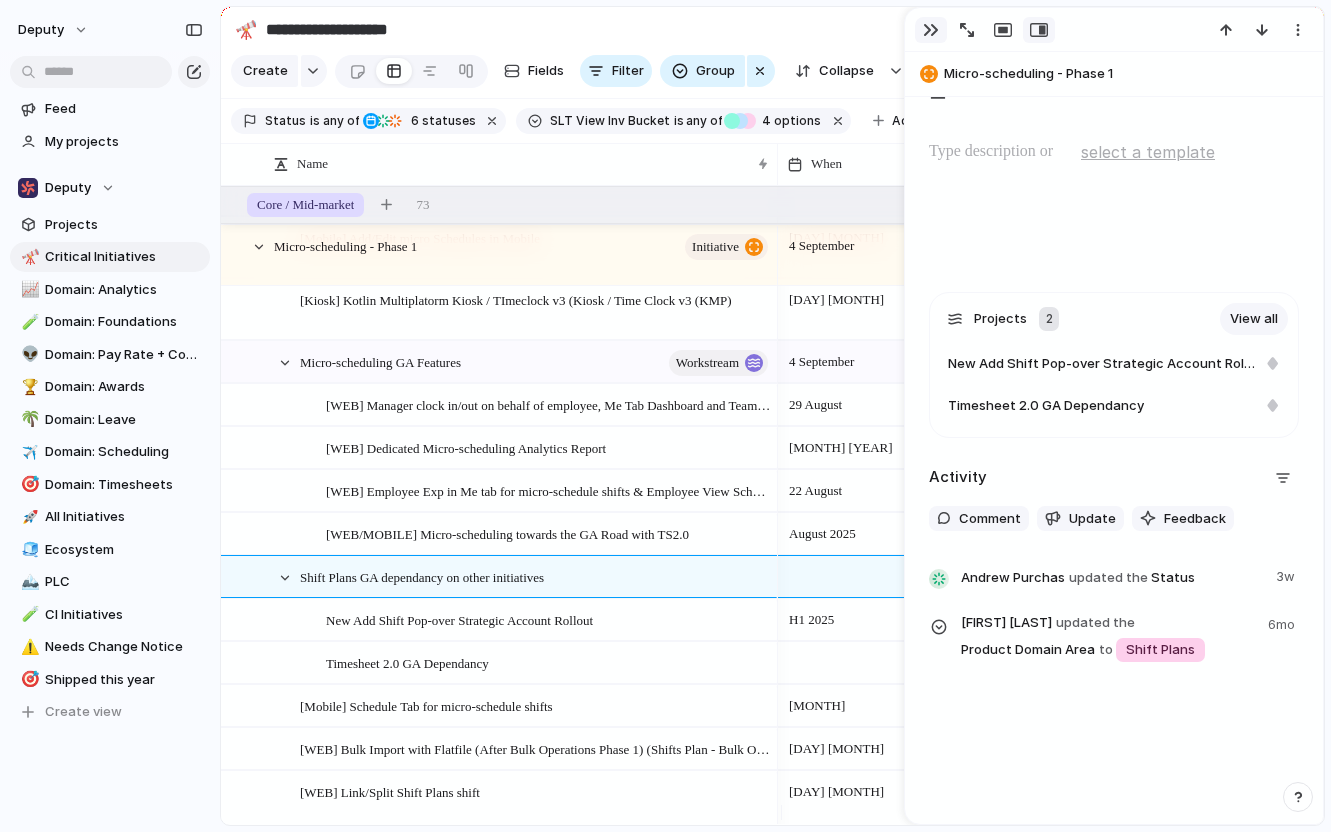 click at bounding box center [931, 30] 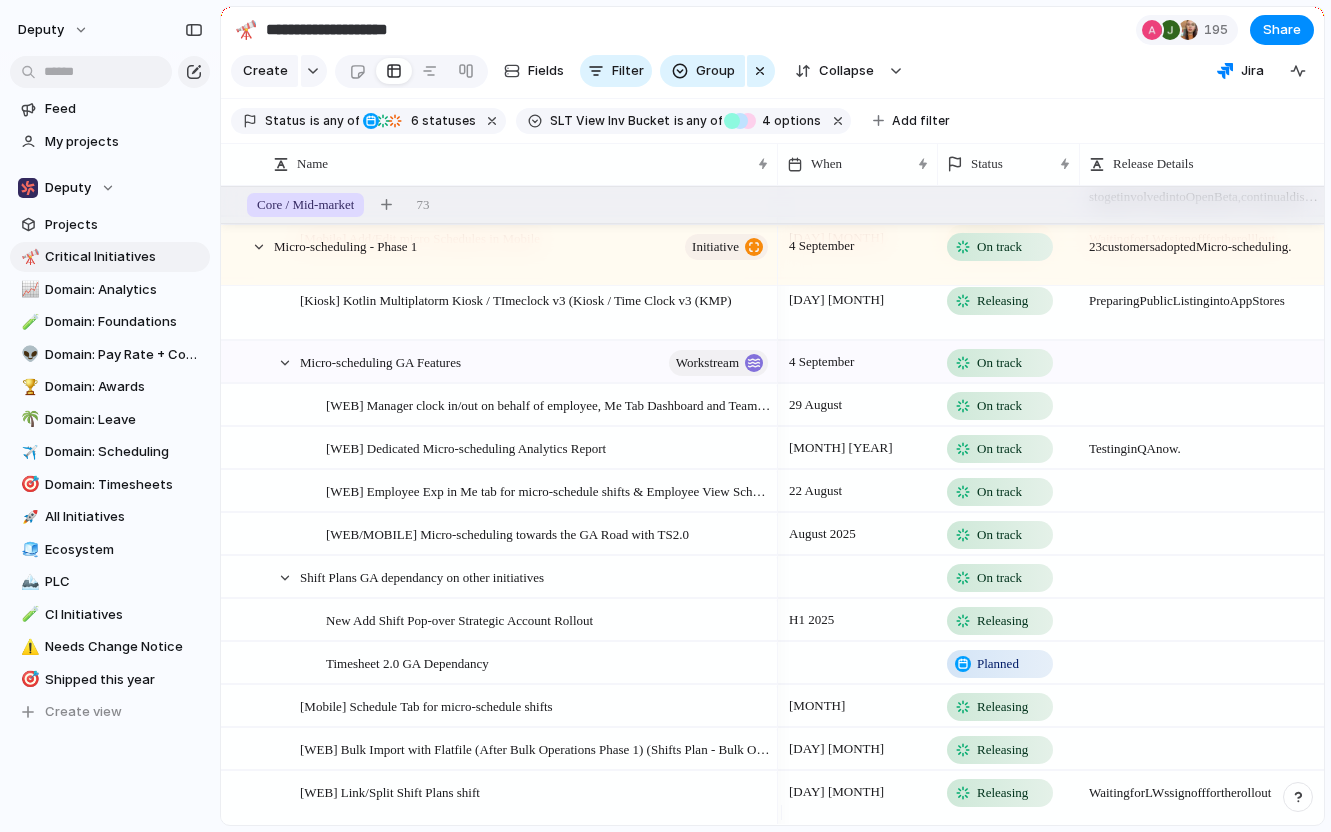 scroll, scrollTop: 804, scrollLeft: 0, axis: vertical 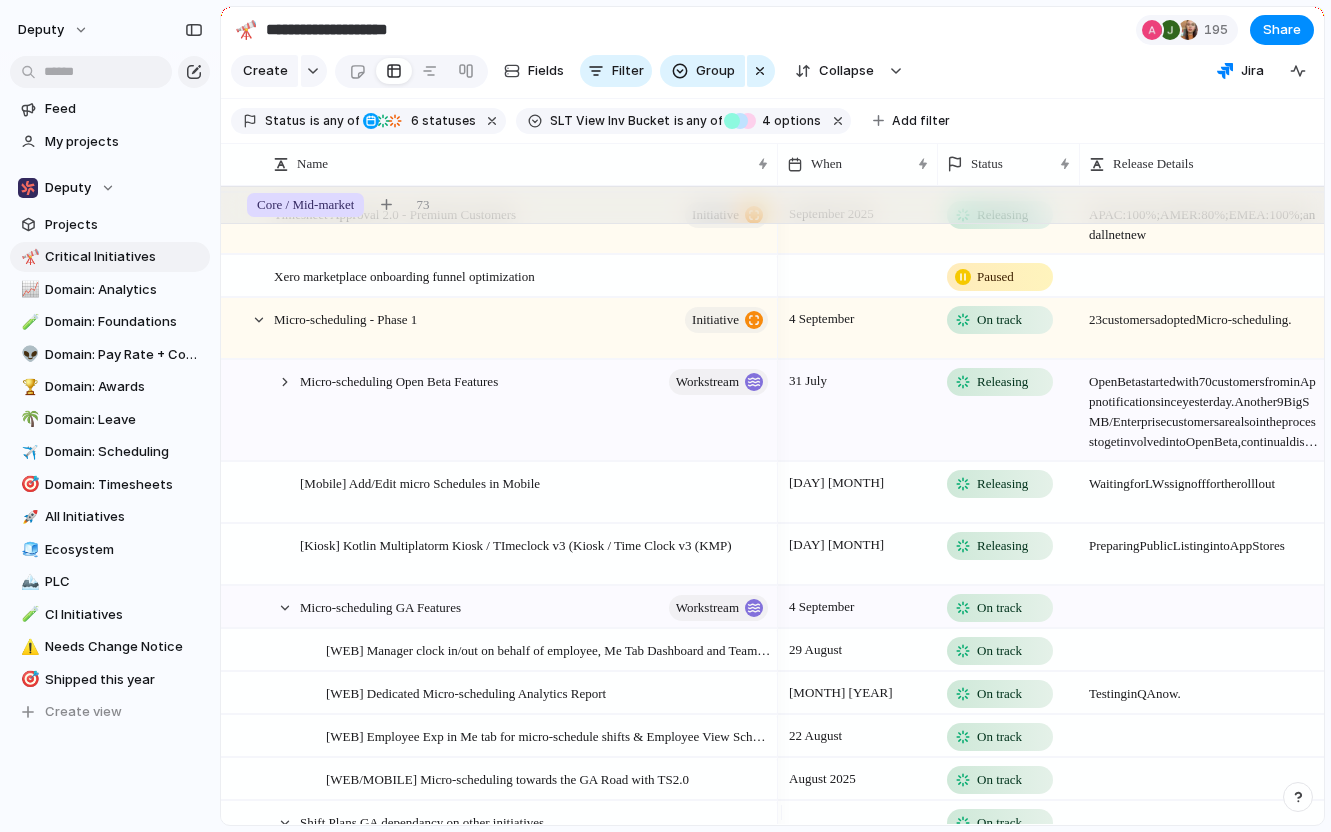 click on "Open Beta started with 70 customers from inApp notification since yesterday. Another 9 Big SMB/Enterprise customers are also in the process to get involved into Open Beta, continual discussion with their CSM currently docs.google.com/presentation/d/1k6yFRGsTE2sFTG2uCh_aDq6CMmY6ZBQprVdblpBaz2Y/edit?usp=sharing" at bounding box center [1204, 406] 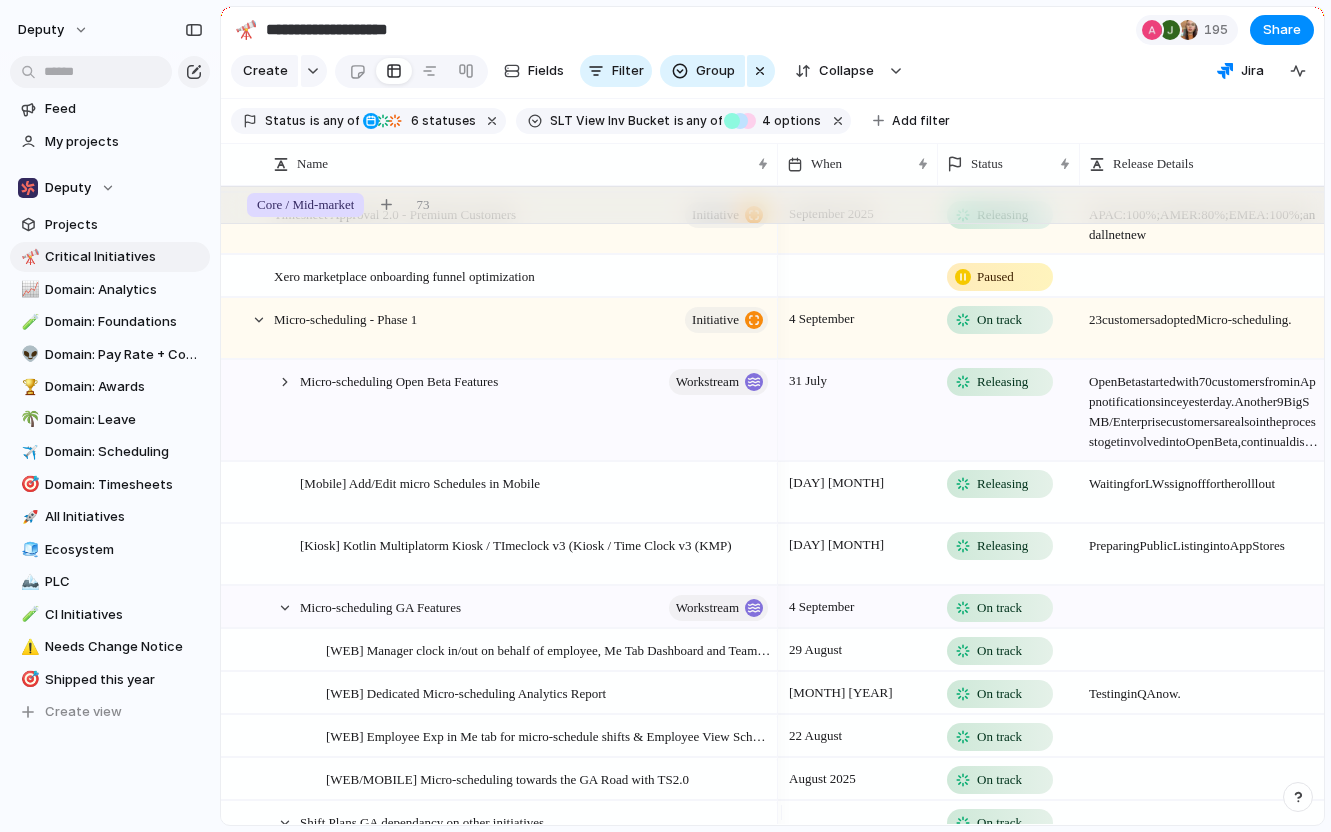 scroll, scrollTop: 806, scrollLeft: 0, axis: vertical 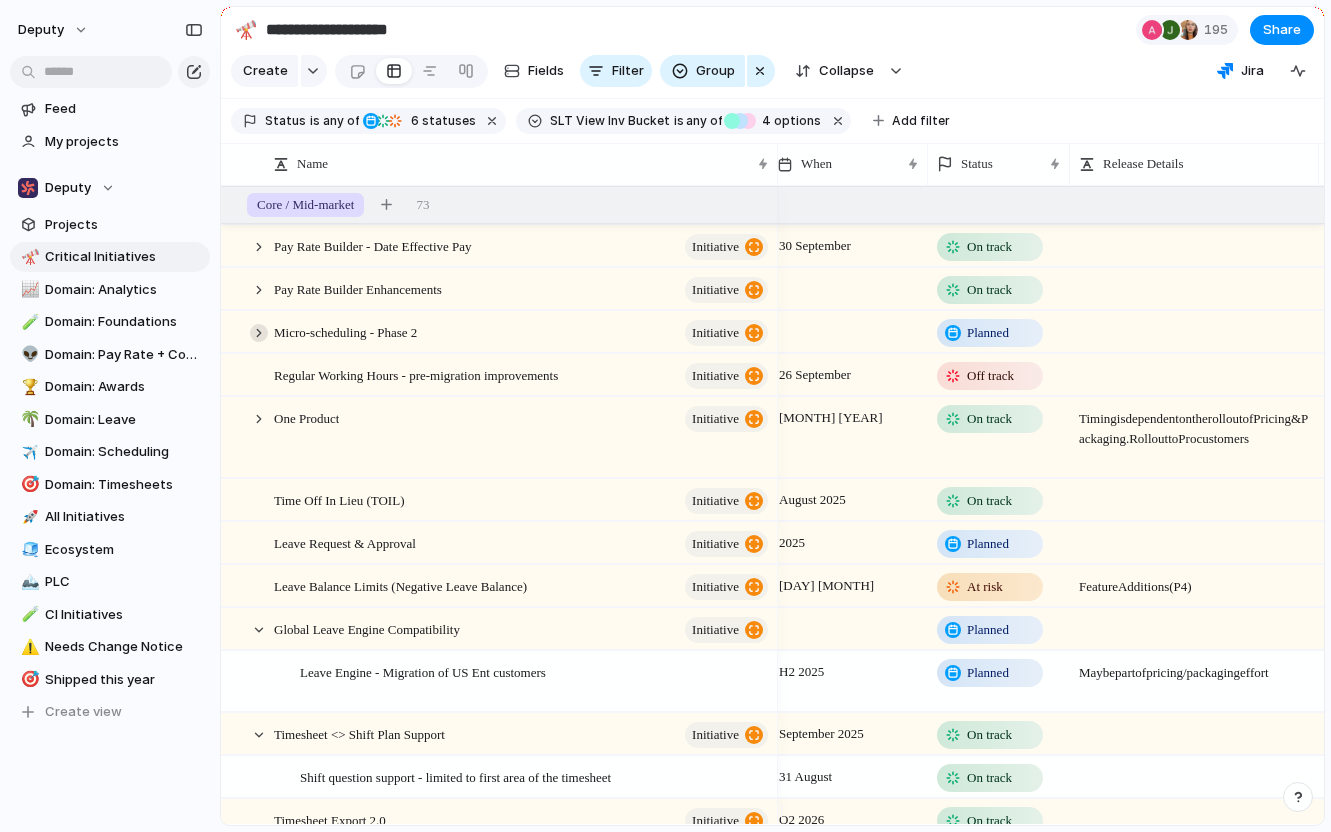 click at bounding box center (259, 333) 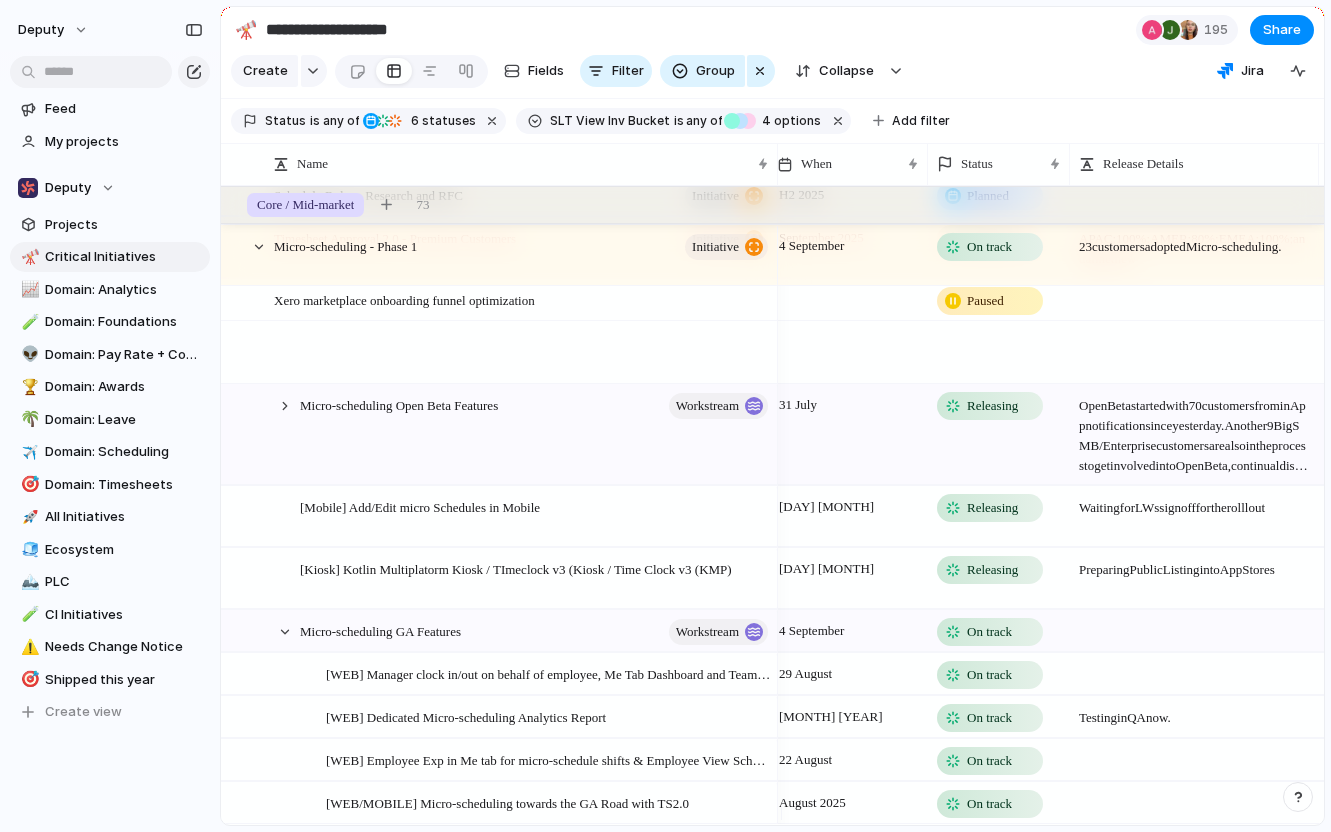 scroll, scrollTop: 1330, scrollLeft: 0, axis: vertical 